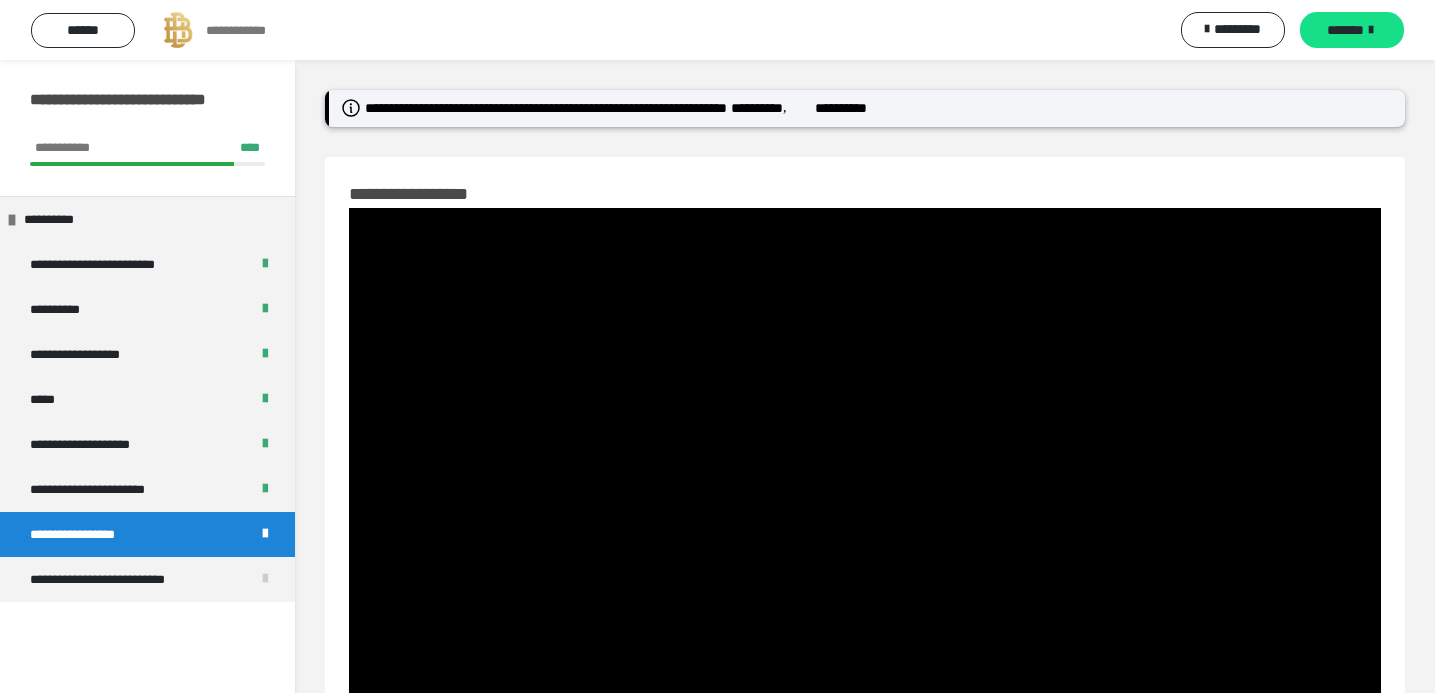 scroll, scrollTop: 106, scrollLeft: 0, axis: vertical 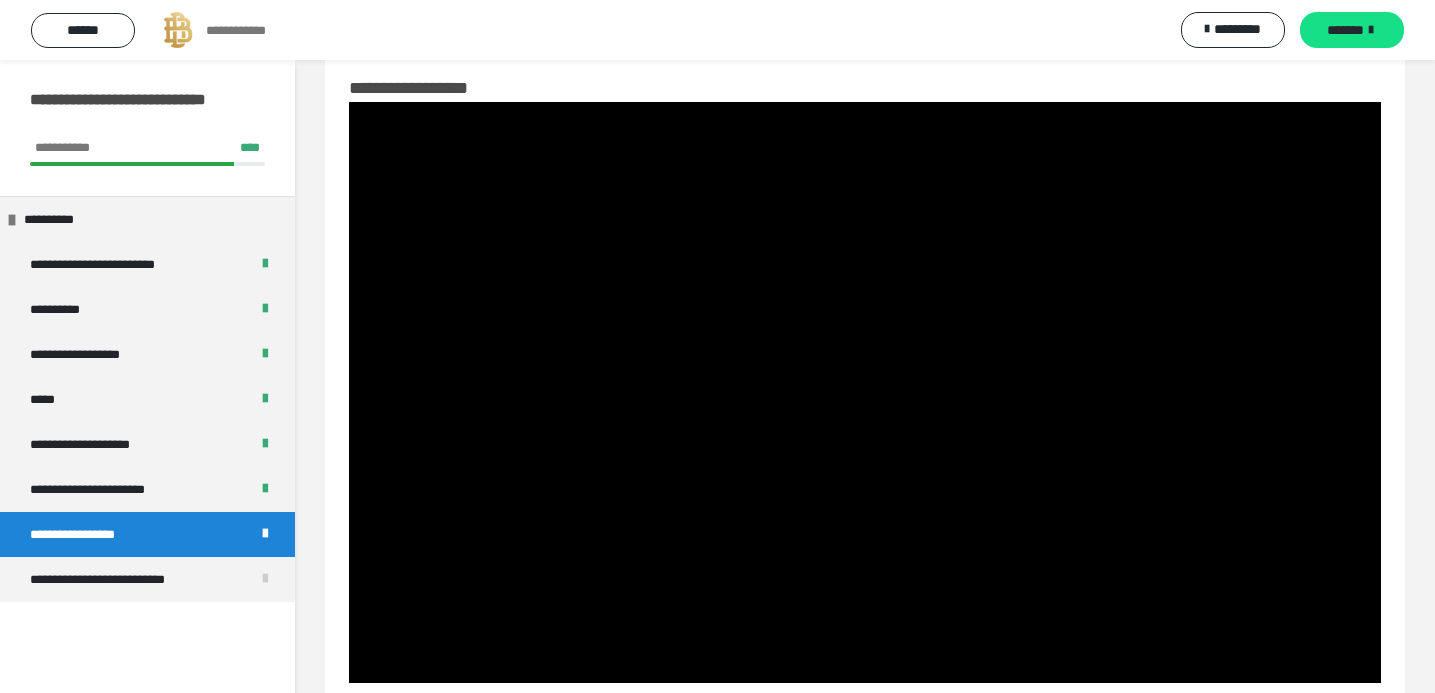 click on "**********" at bounding box center [717, 30] 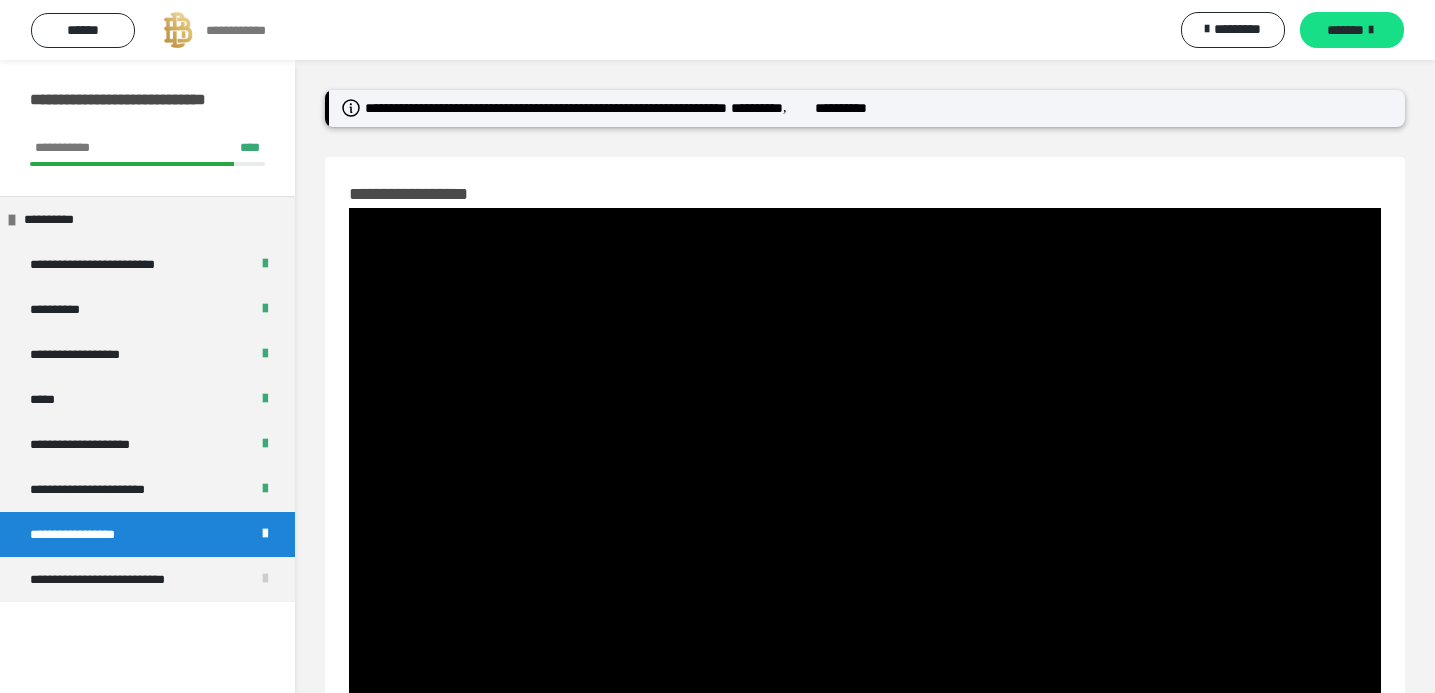 scroll, scrollTop: 0, scrollLeft: 0, axis: both 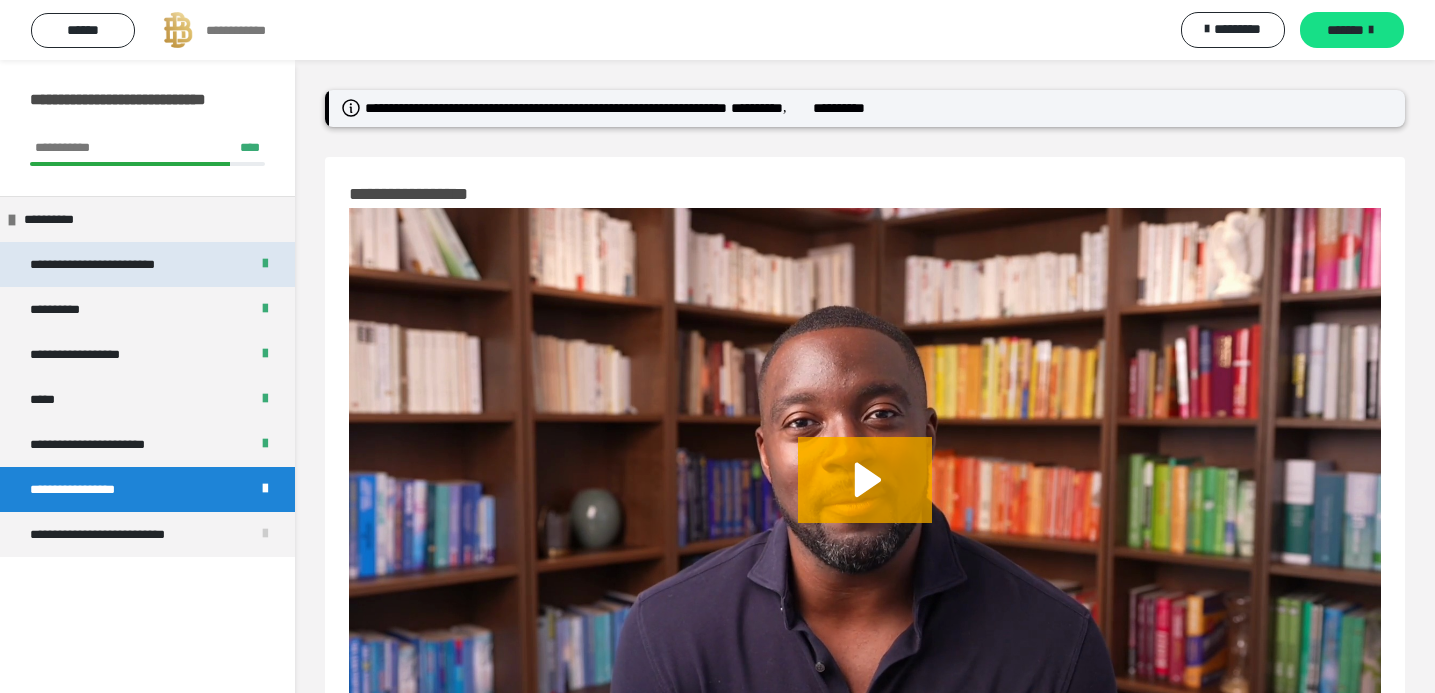 click on "**********" at bounding box center (147, 264) 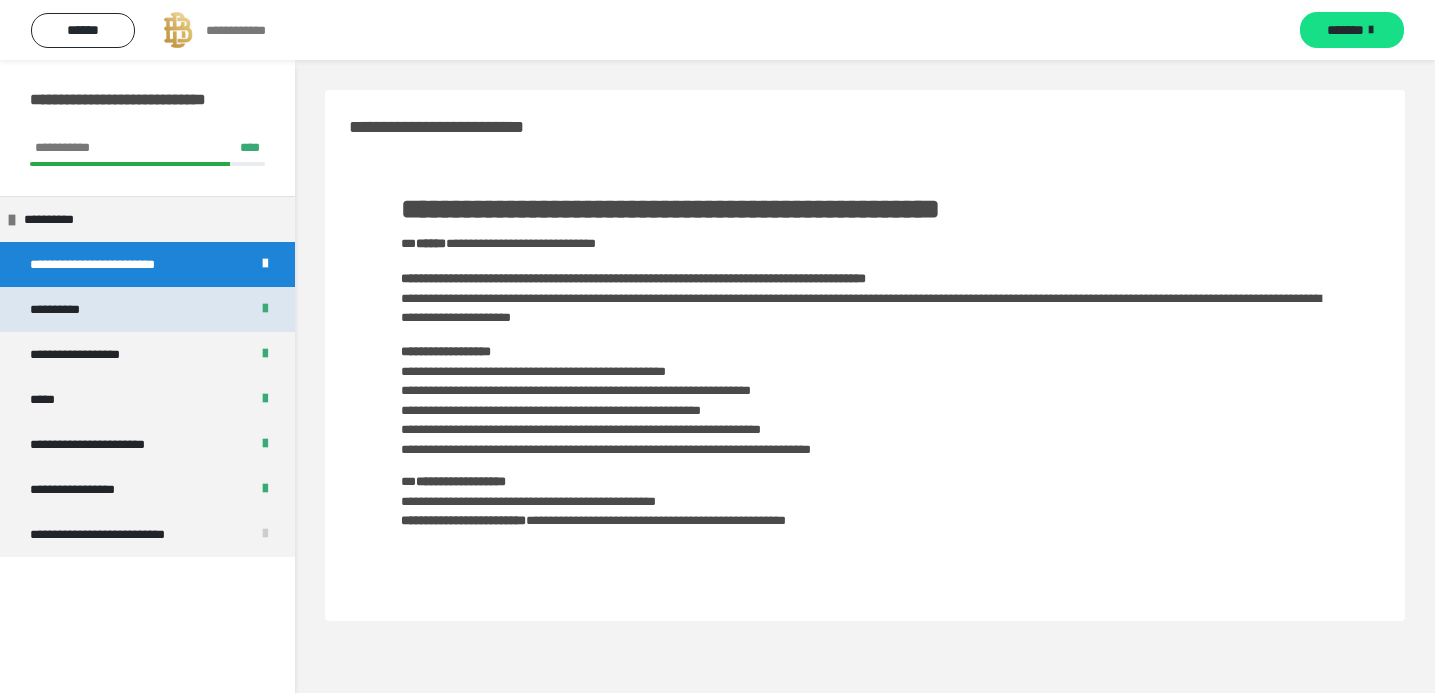 click on "**********" at bounding box center [147, 309] 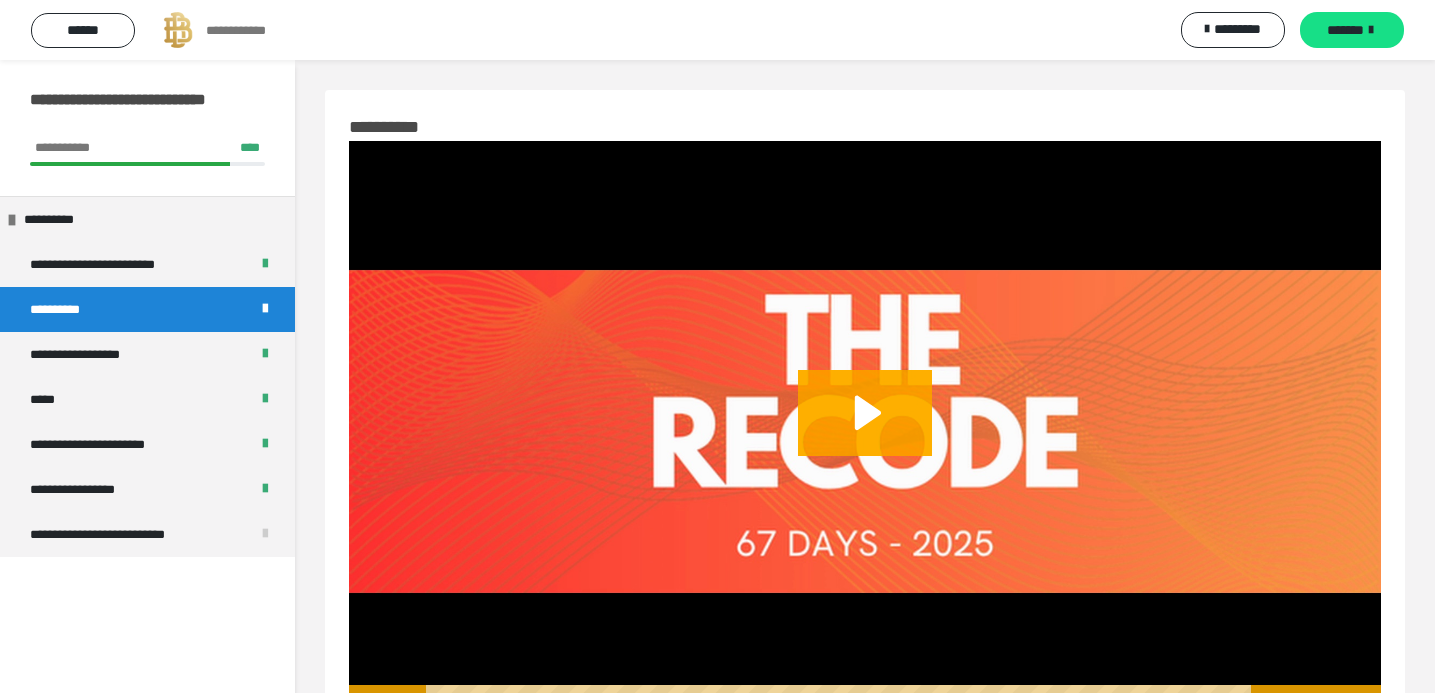 click at bounding box center (865, 431) 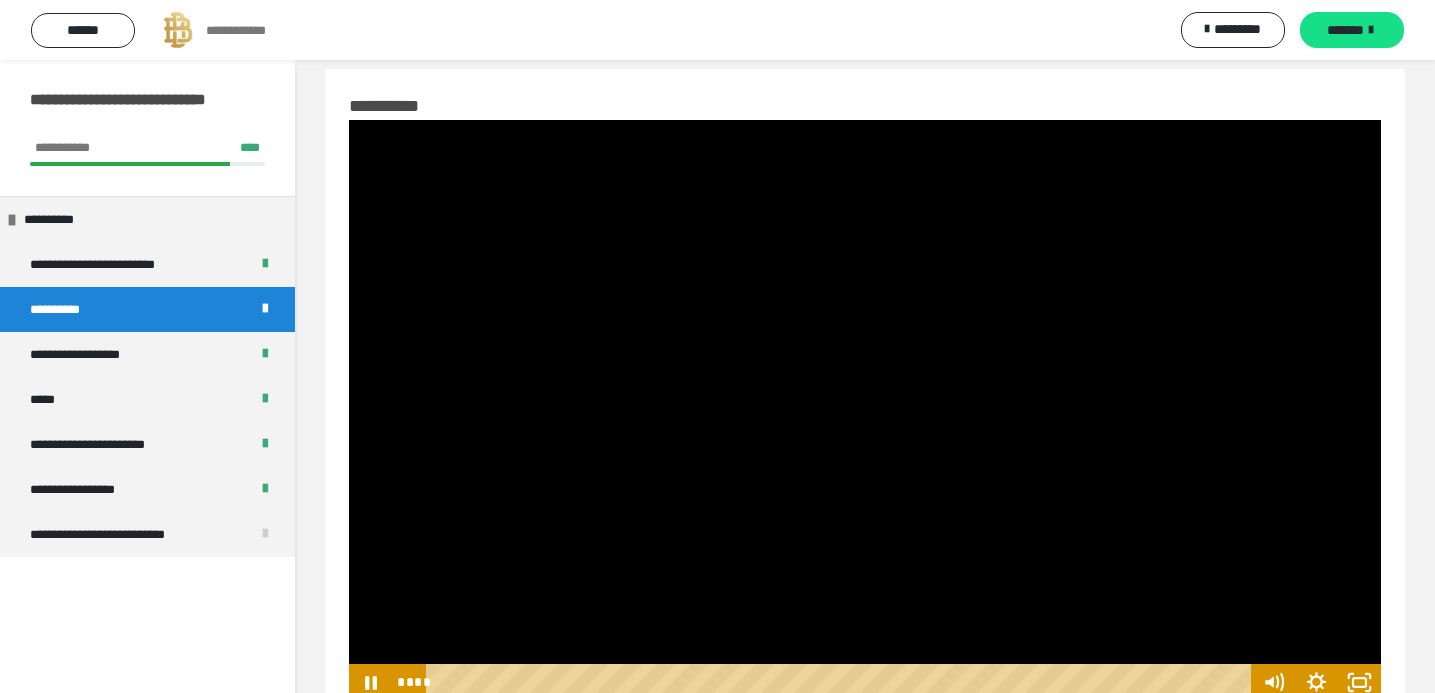 scroll, scrollTop: 74, scrollLeft: 0, axis: vertical 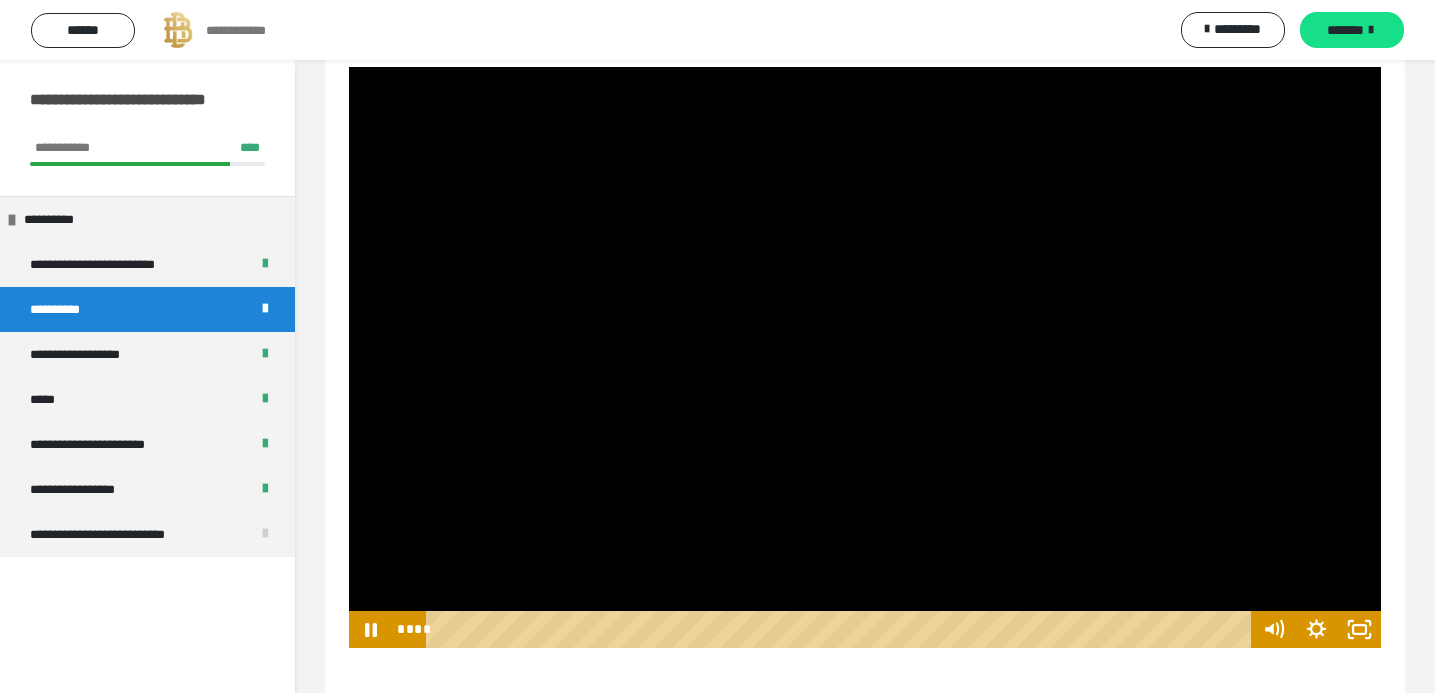 click at bounding box center [841, 629] 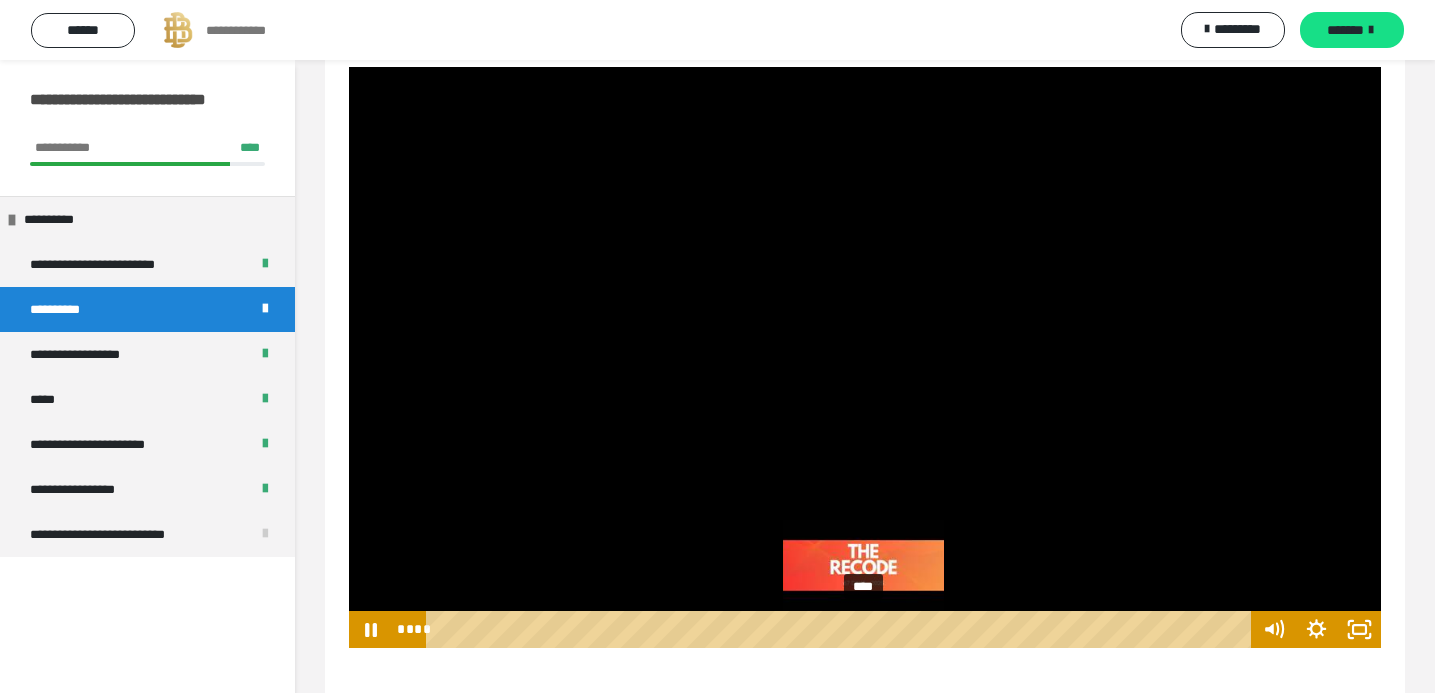click on "****" at bounding box center (841, 629) 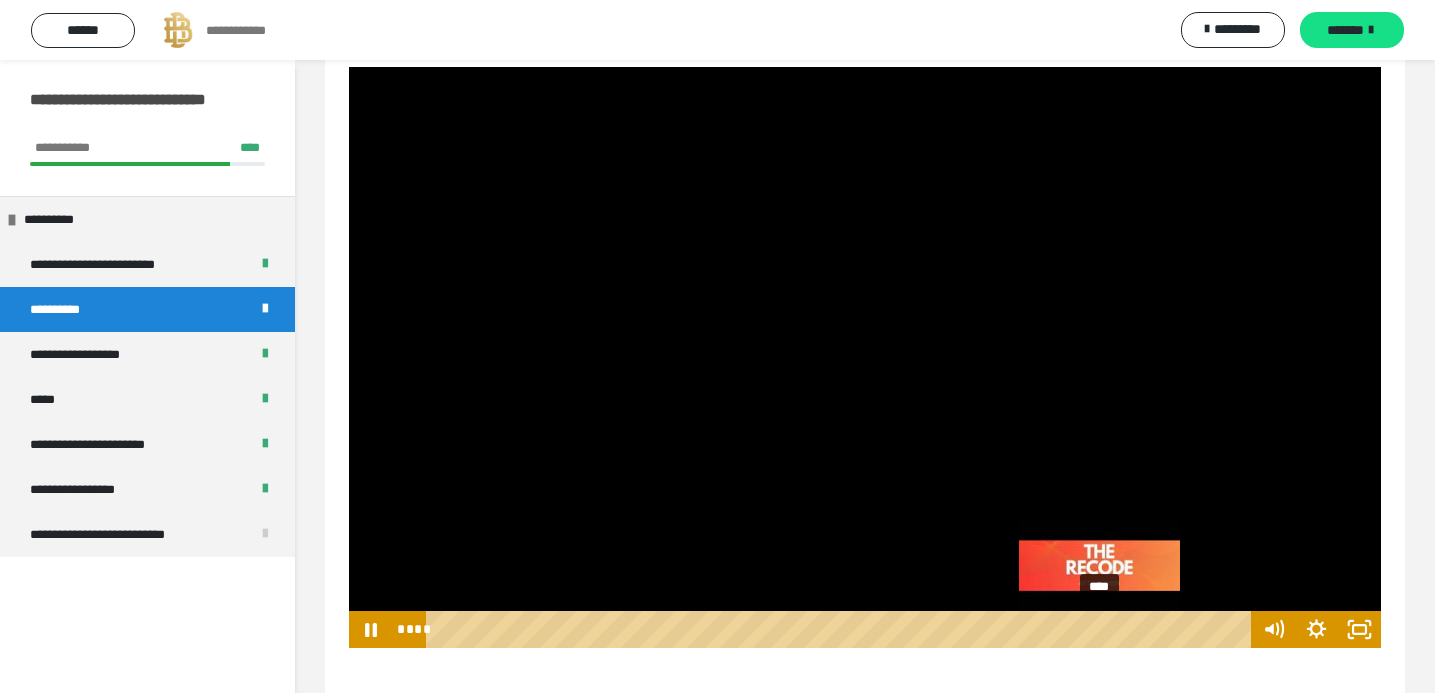 click on "****" at bounding box center [841, 629] 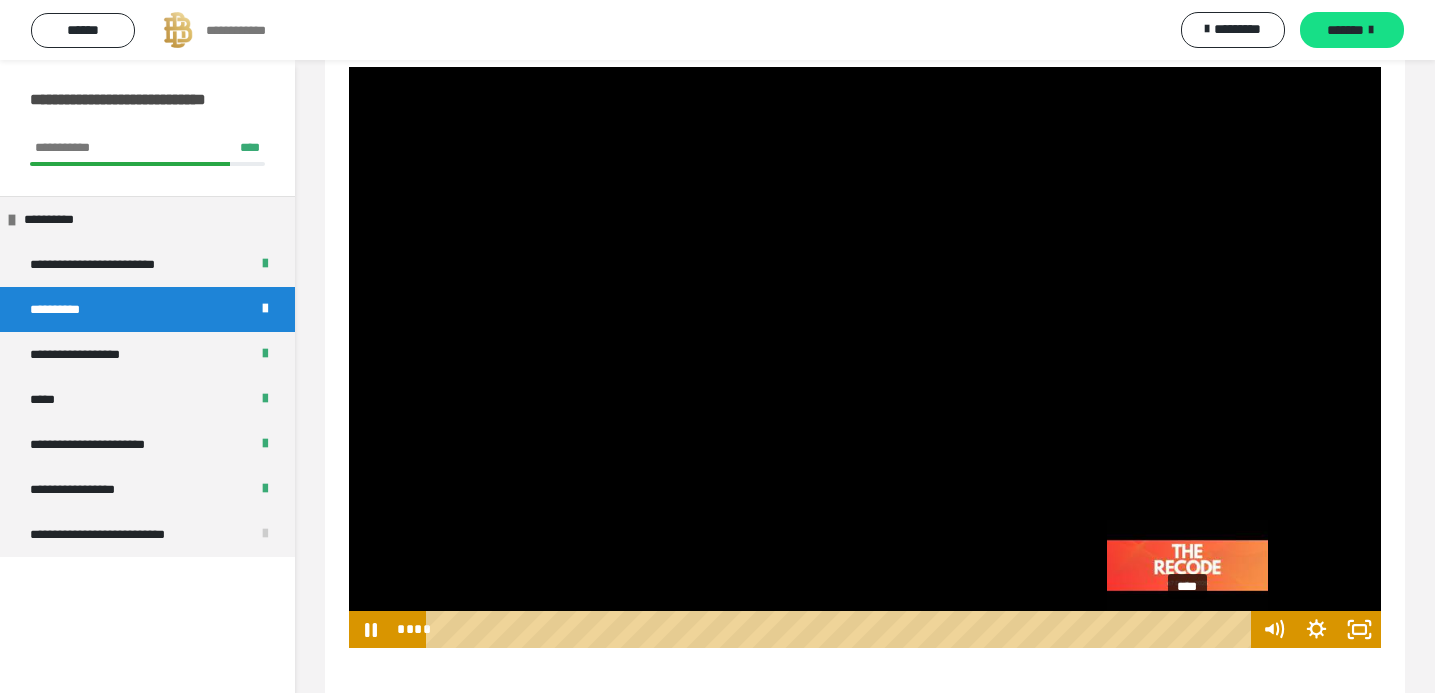click on "****" at bounding box center [841, 629] 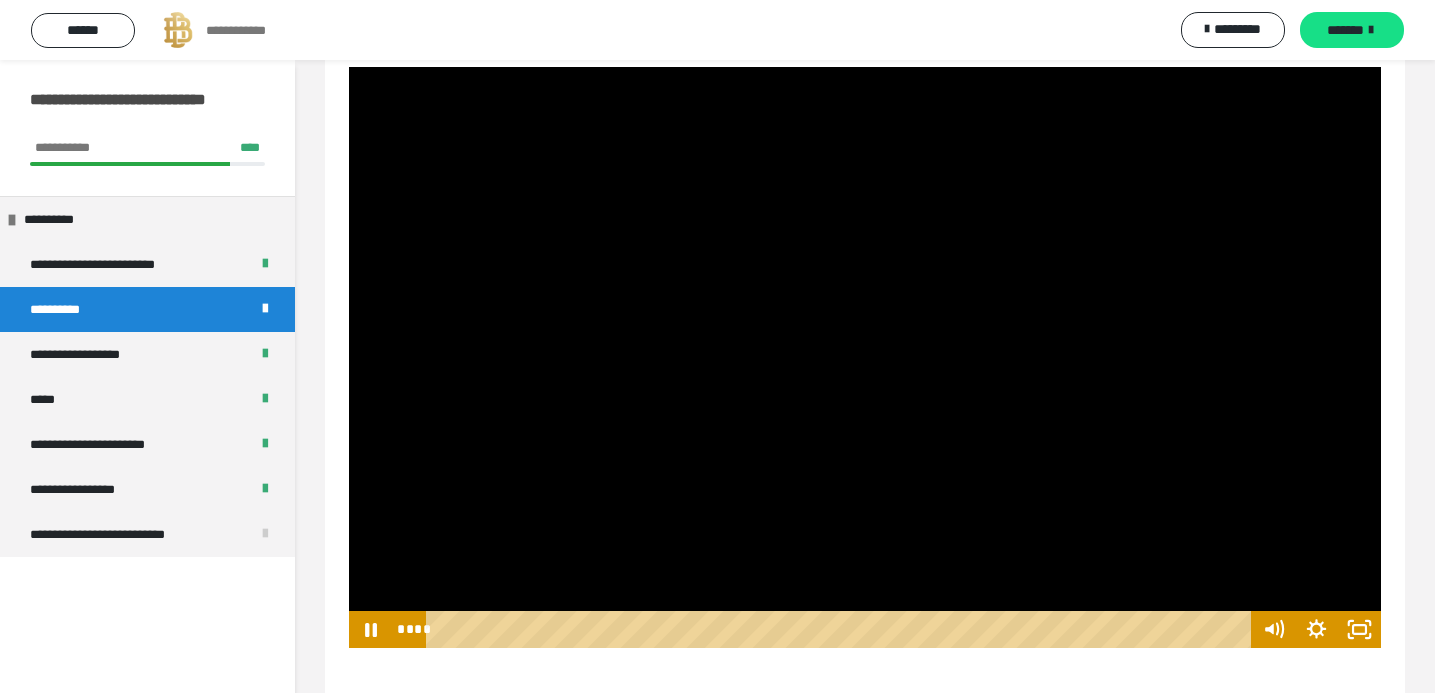 click at bounding box center (865, 357) 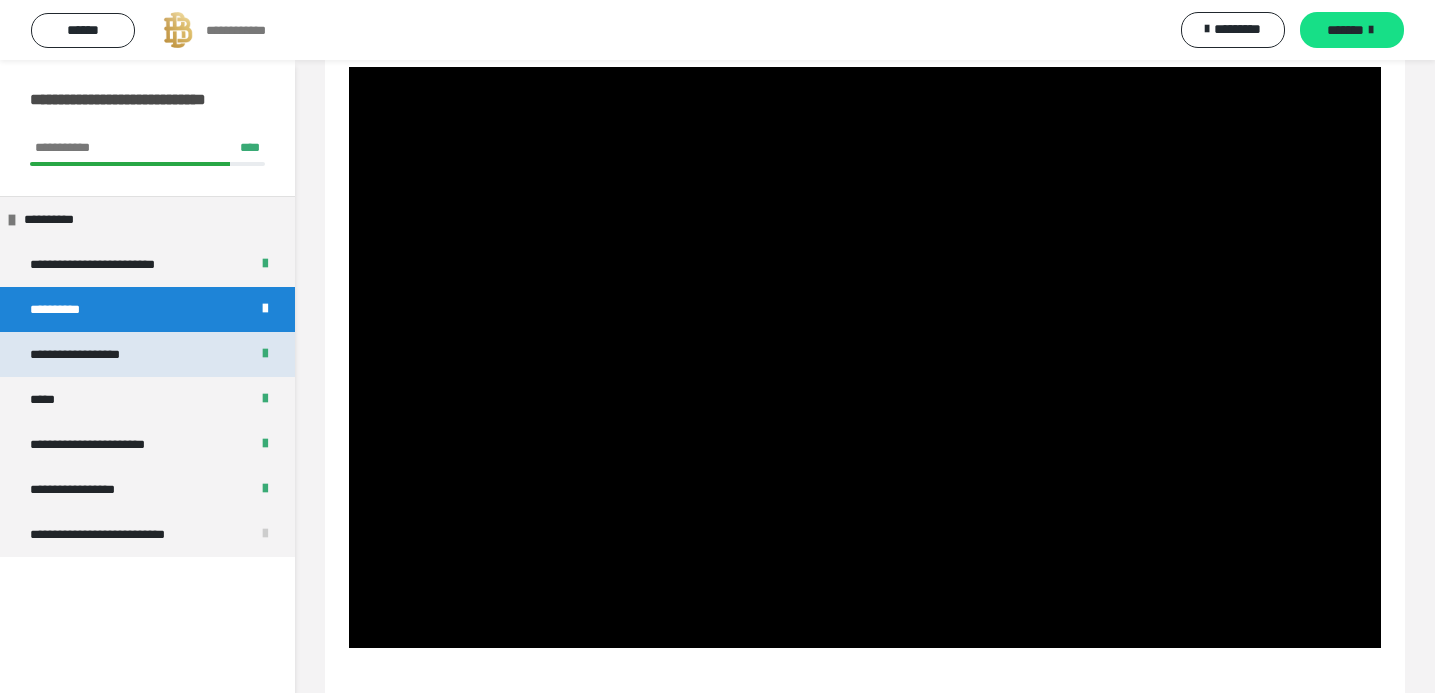 click on "**********" at bounding box center [147, 354] 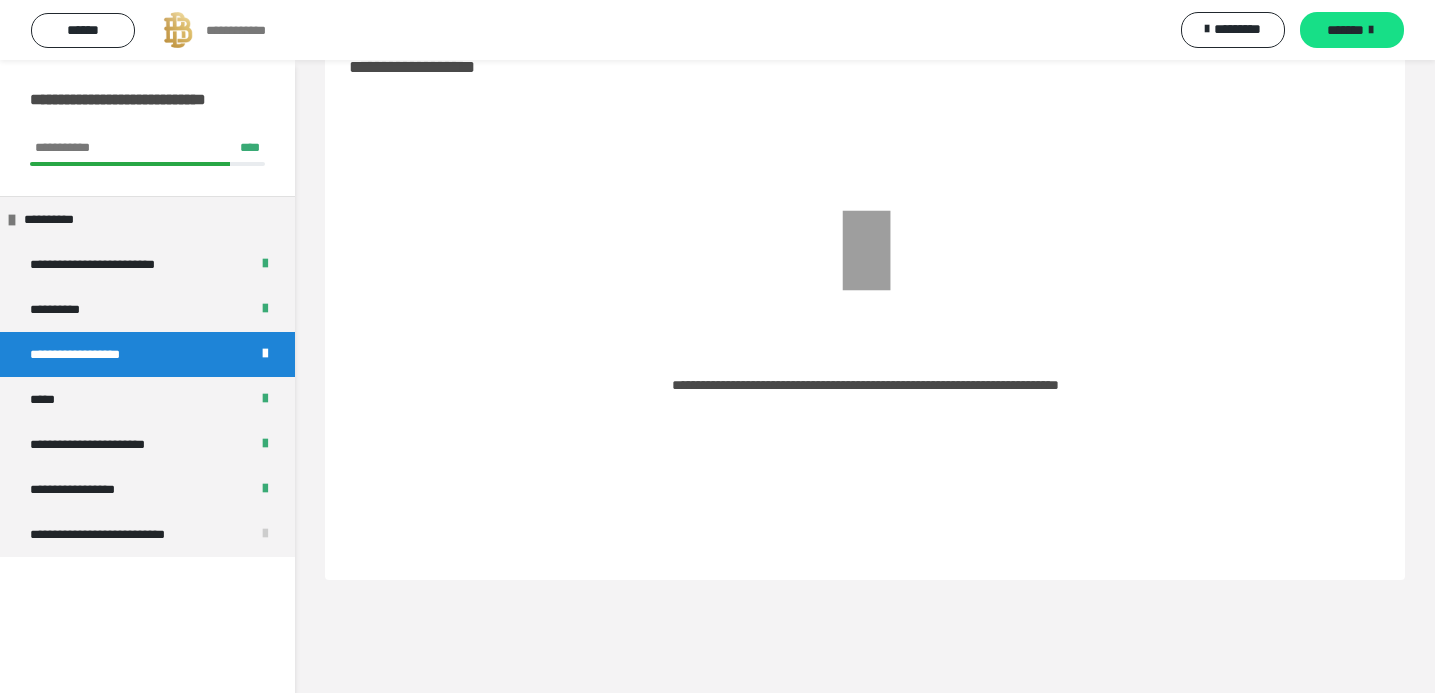 scroll, scrollTop: 60, scrollLeft: 0, axis: vertical 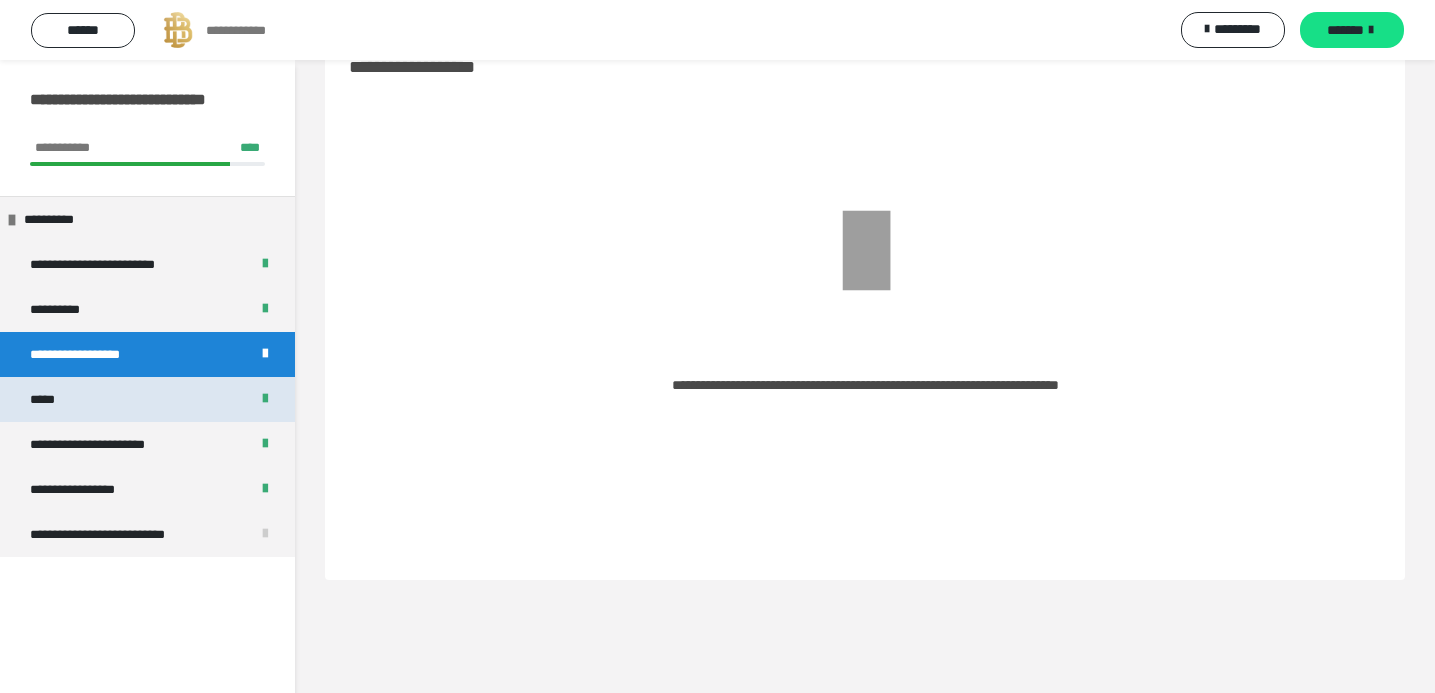 click on "*****" at bounding box center (147, 399) 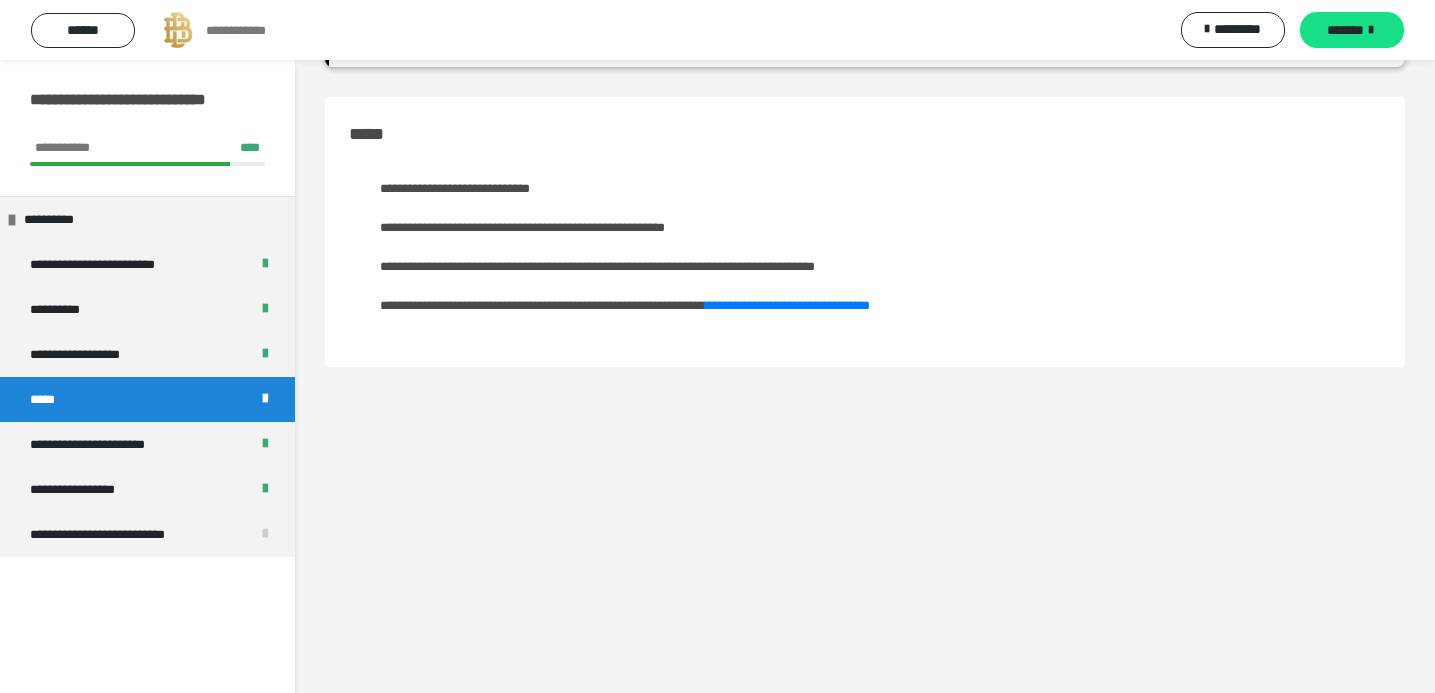click on "*****" at bounding box center [147, 399] 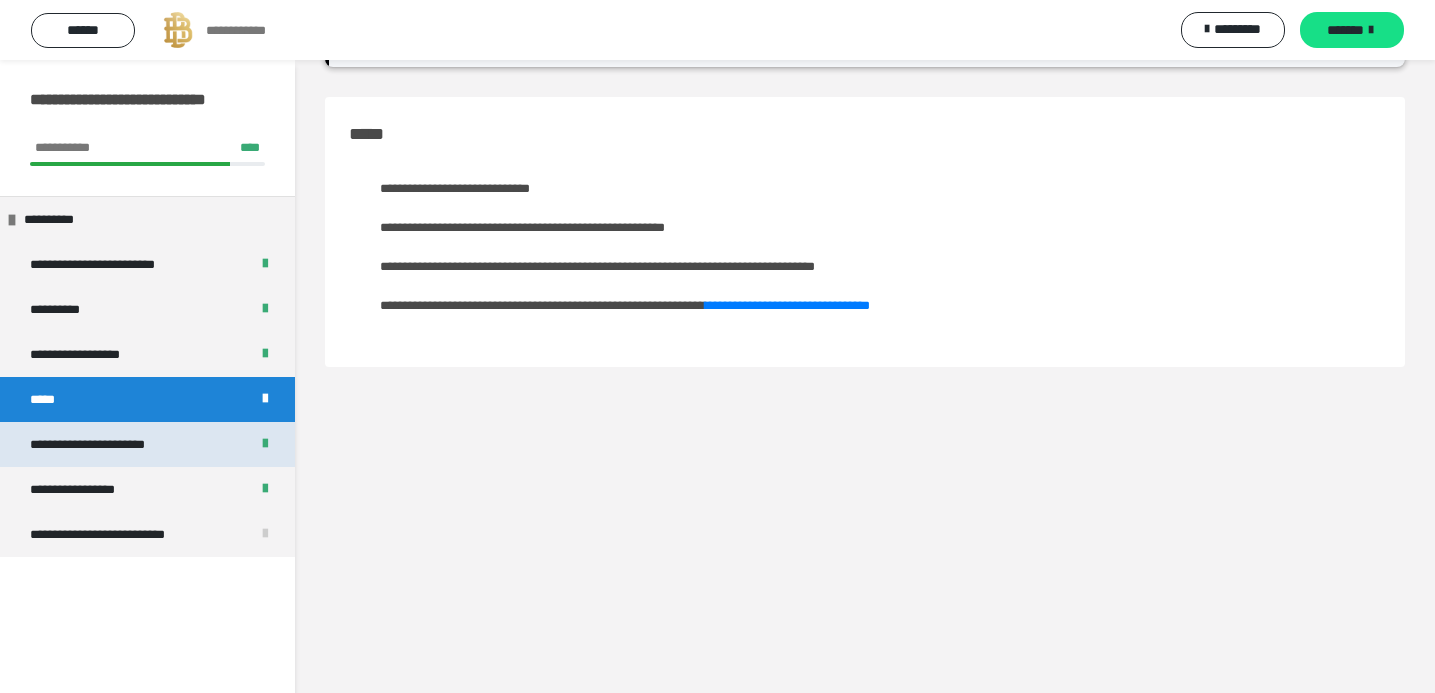 click on "**********" at bounding box center [111, 444] 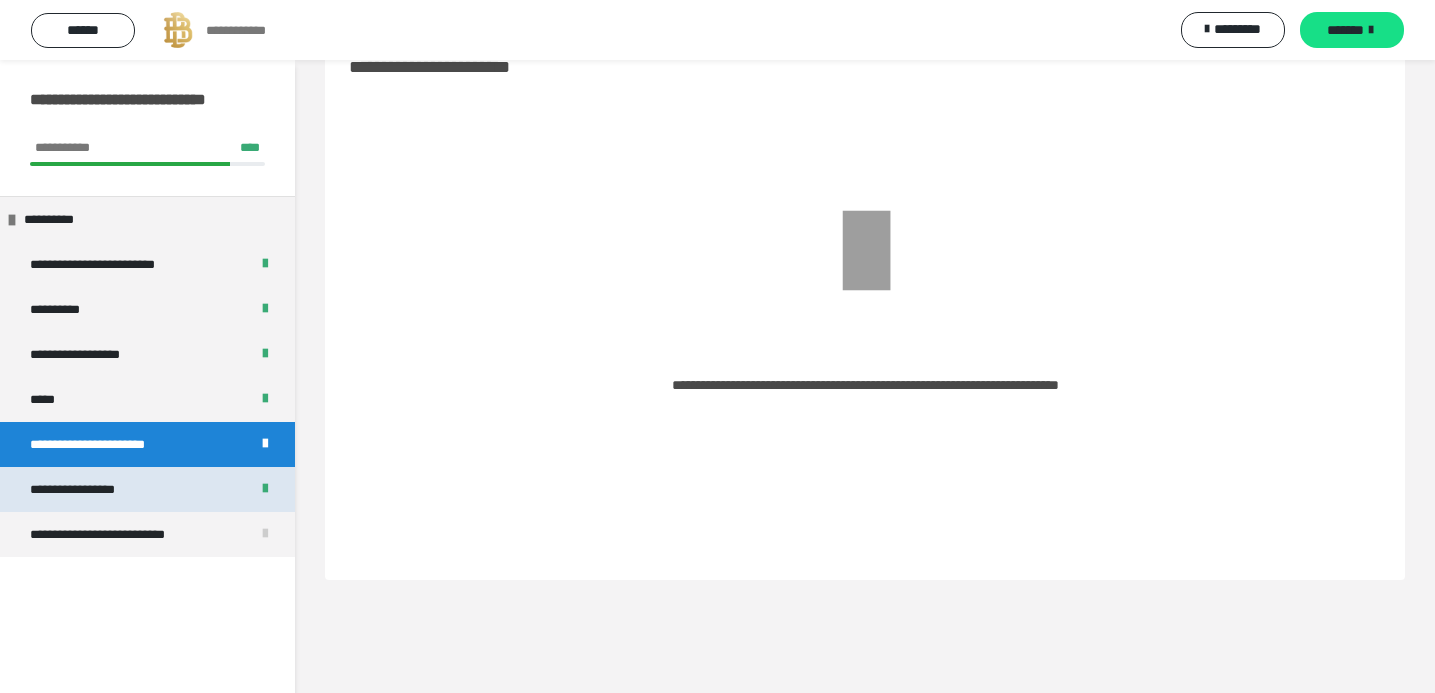 click on "**********" at bounding box center (147, 489) 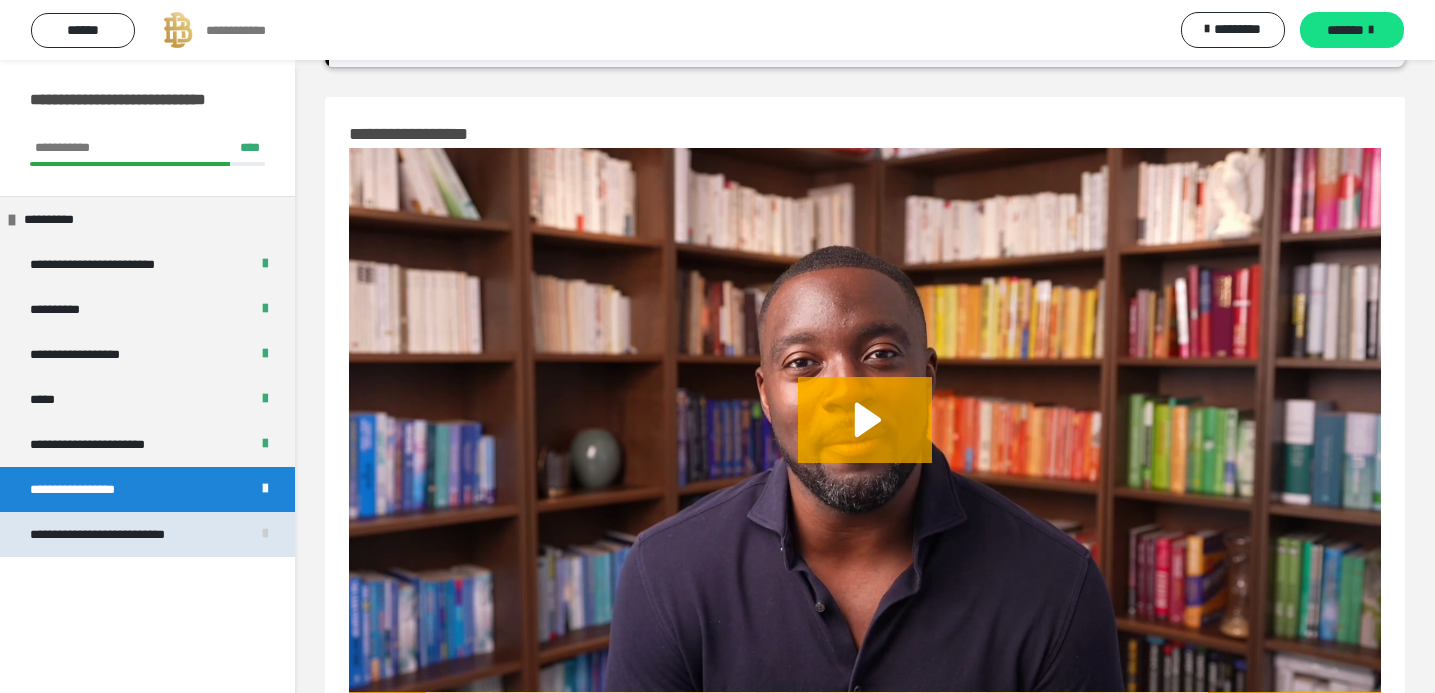 click on "**********" at bounding box center (126, 534) 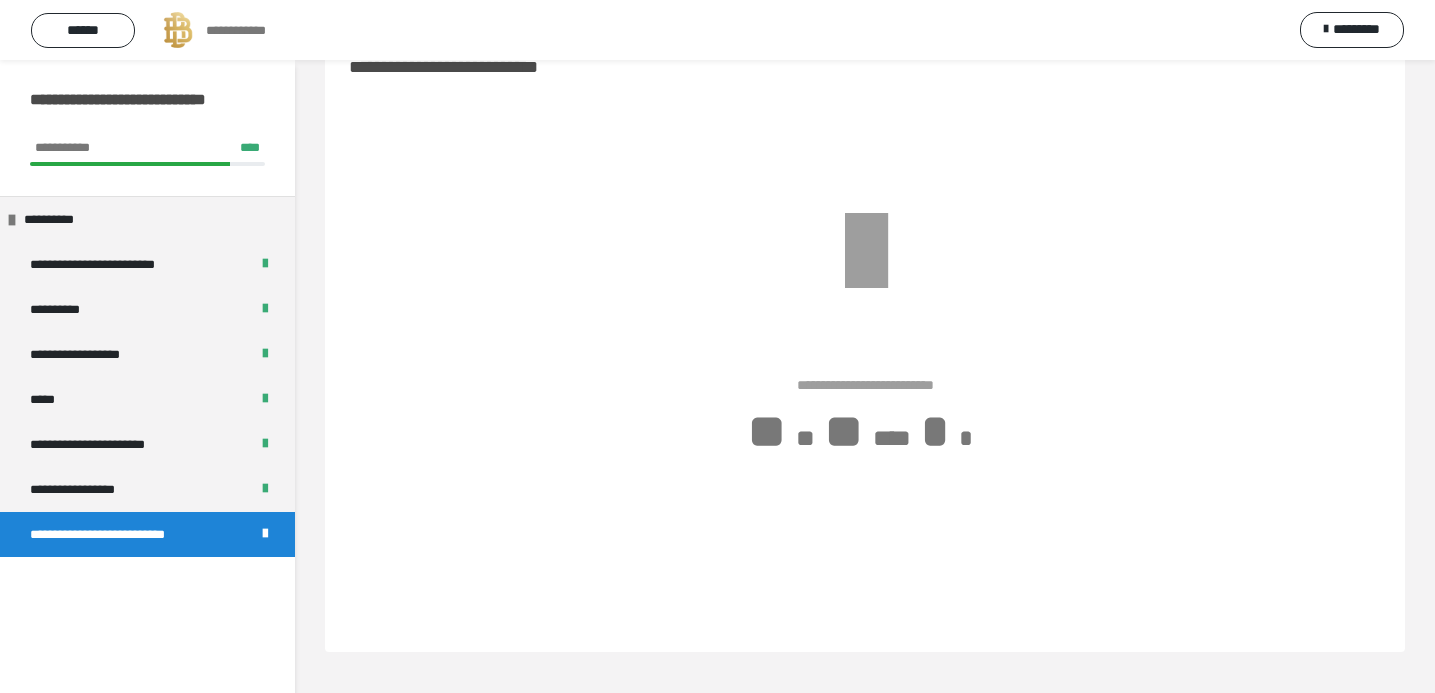 scroll, scrollTop: 60, scrollLeft: 0, axis: vertical 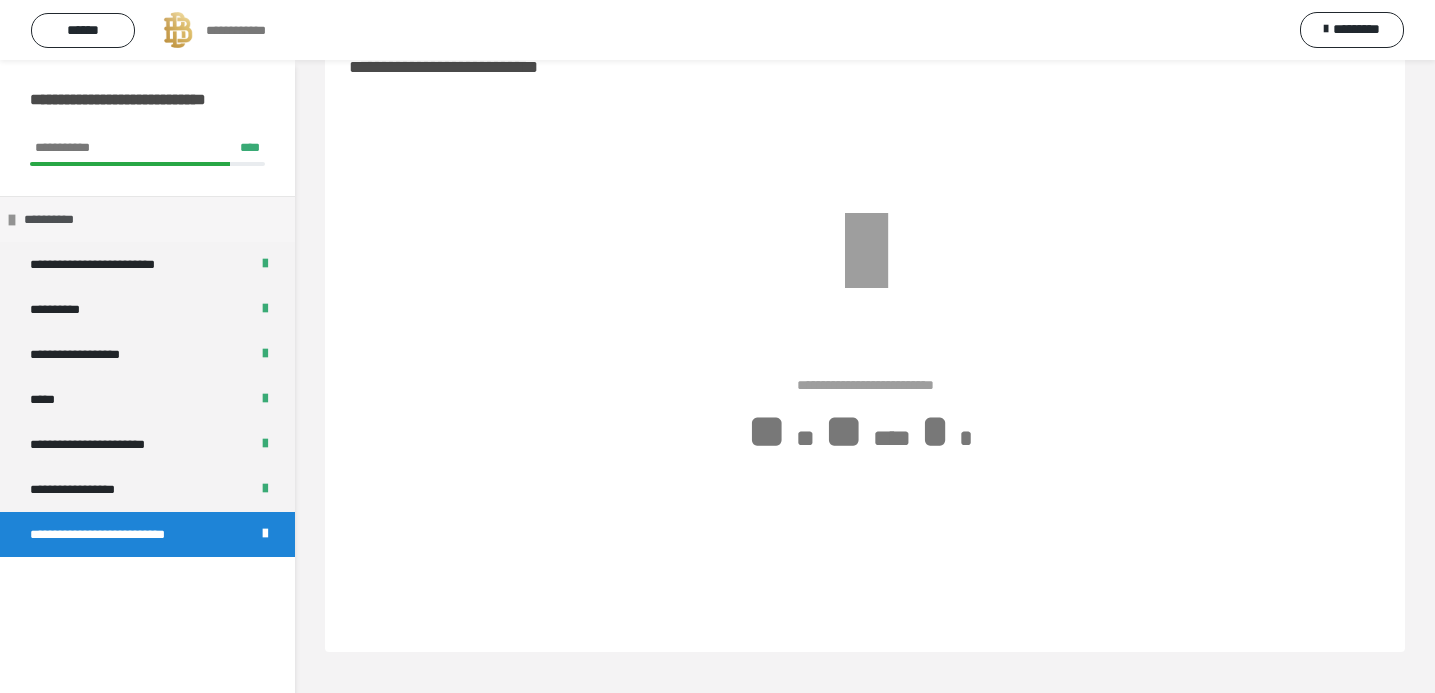 click on "**********" at bounding box center (65, 219) 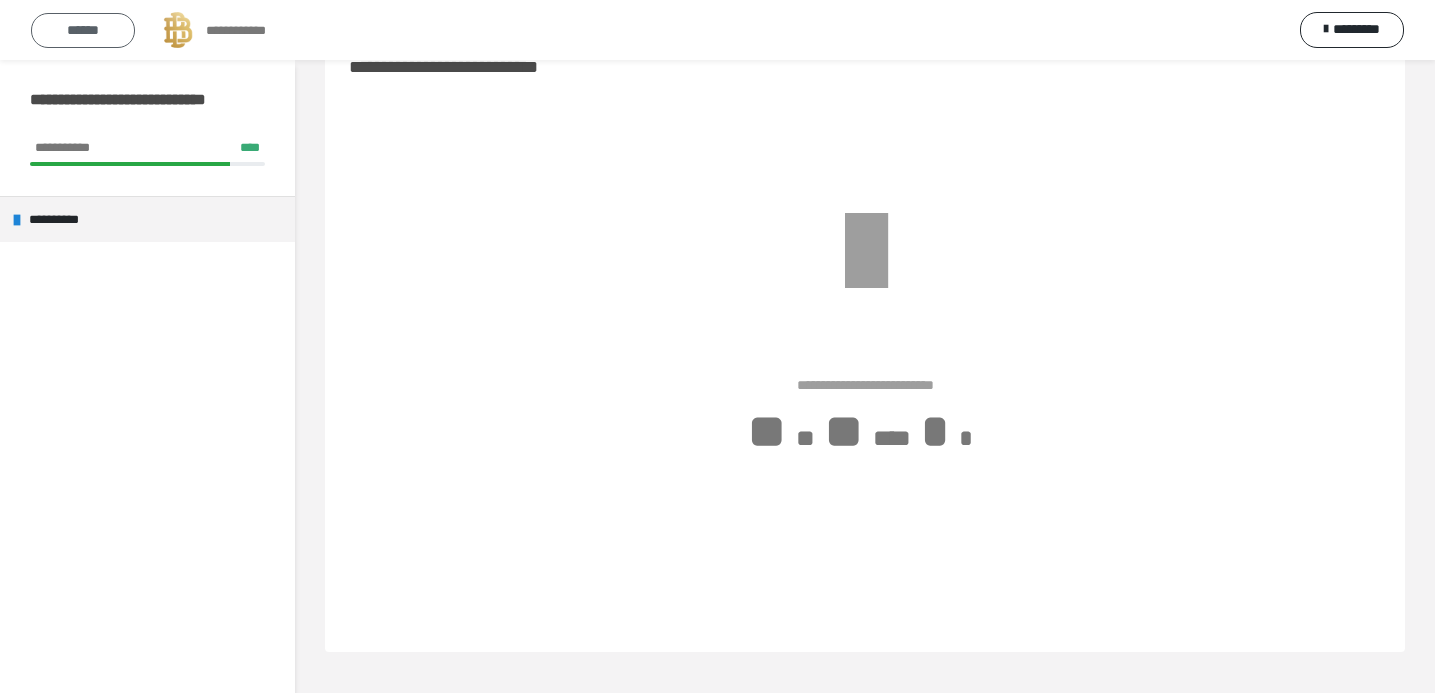 click on "******" at bounding box center (83, 30) 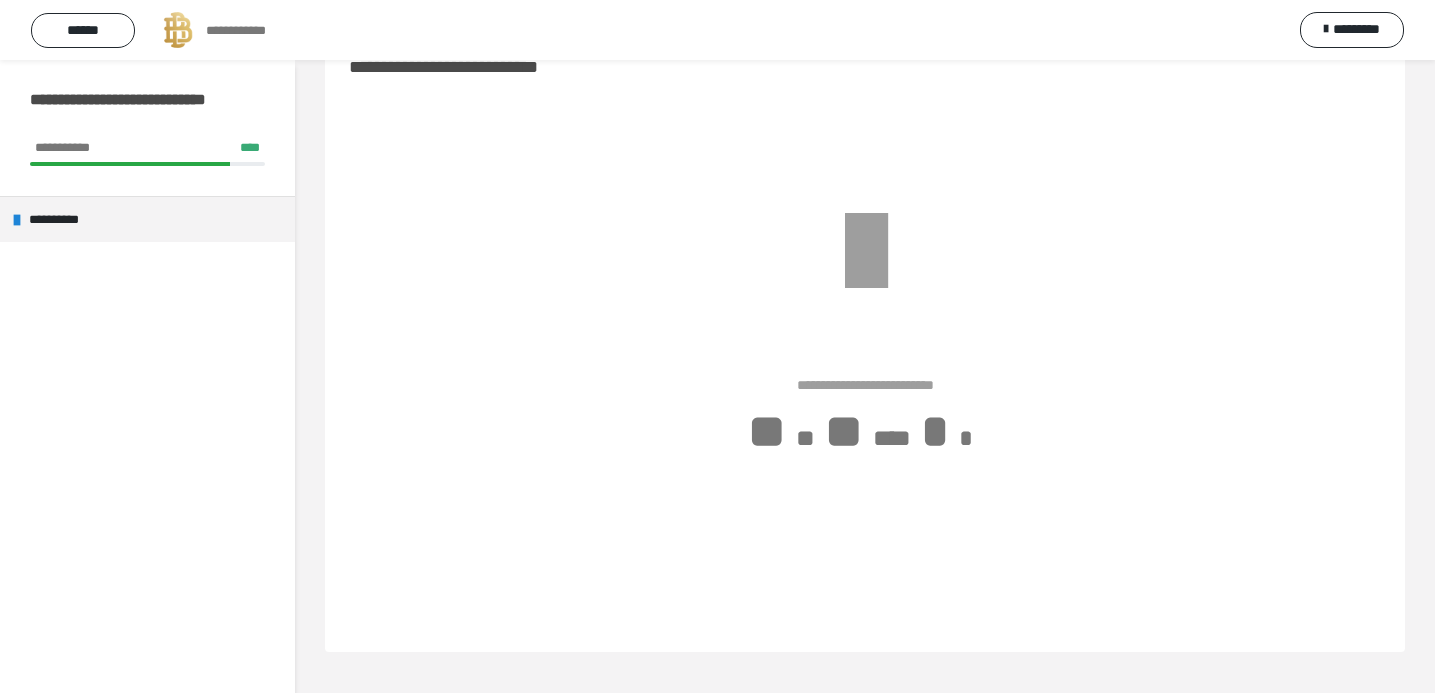 click on "**********" at bounding box center (248, 30) 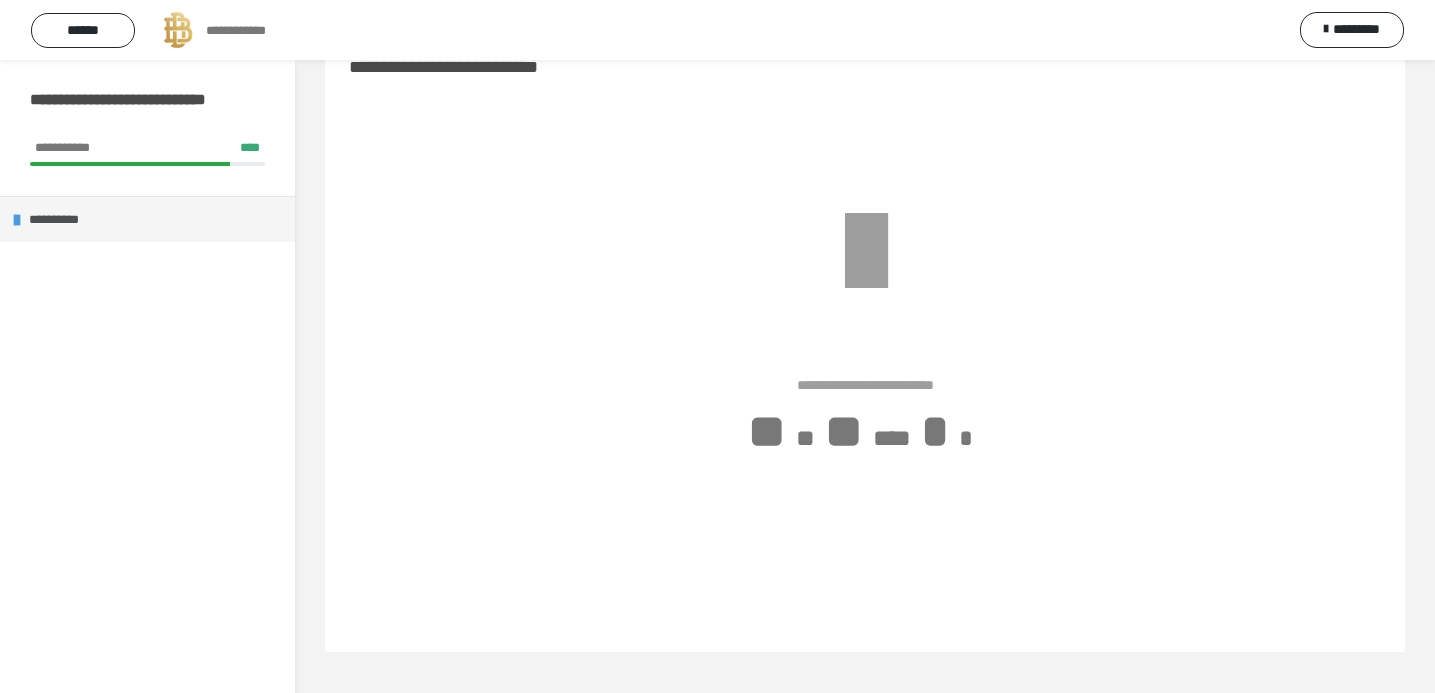 click on "**********" at bounding box center [70, 219] 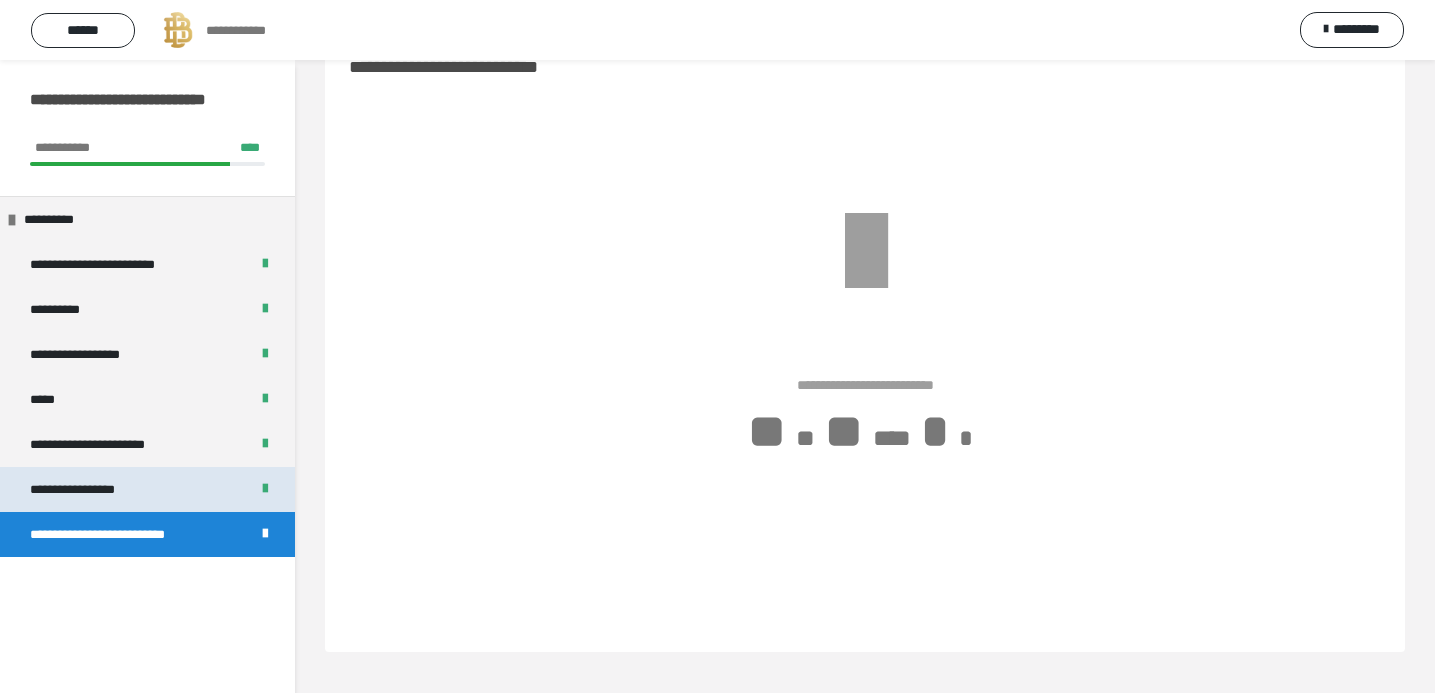 click on "**********" at bounding box center [90, 489] 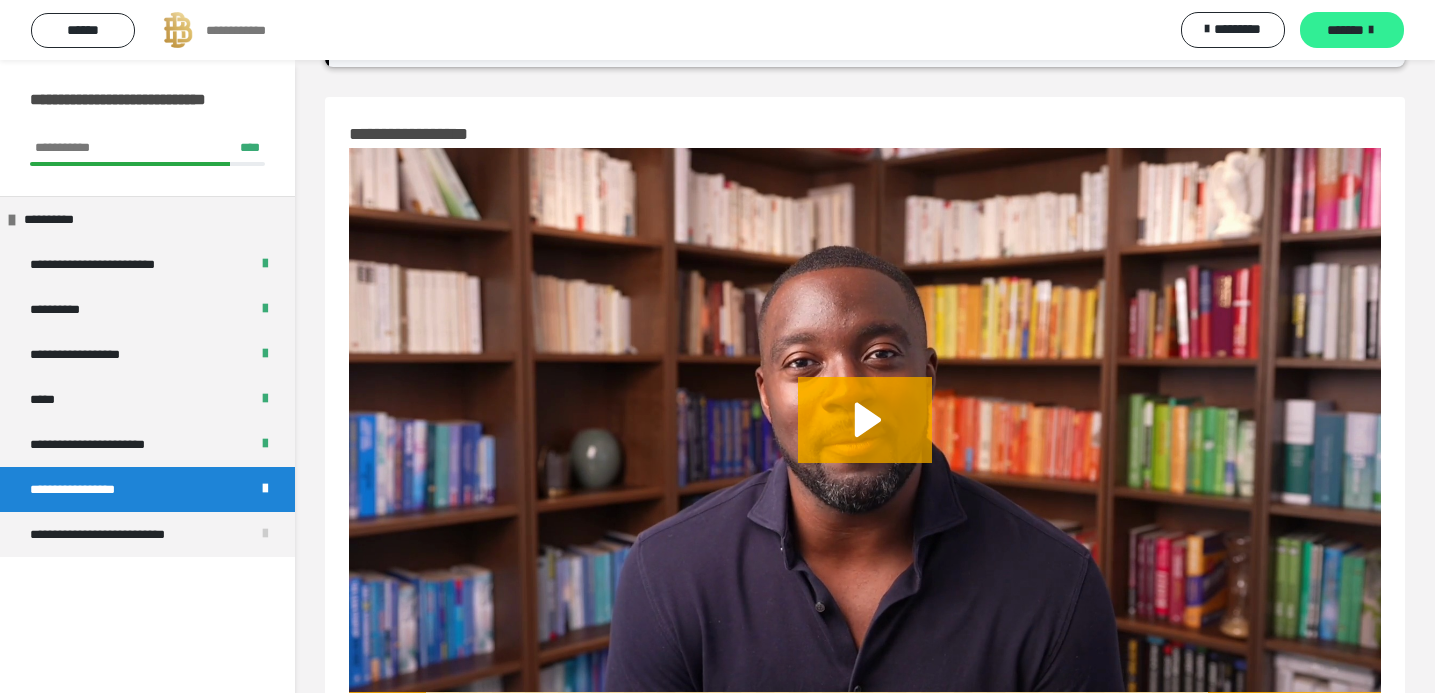 click on "*******" at bounding box center [1345, 30] 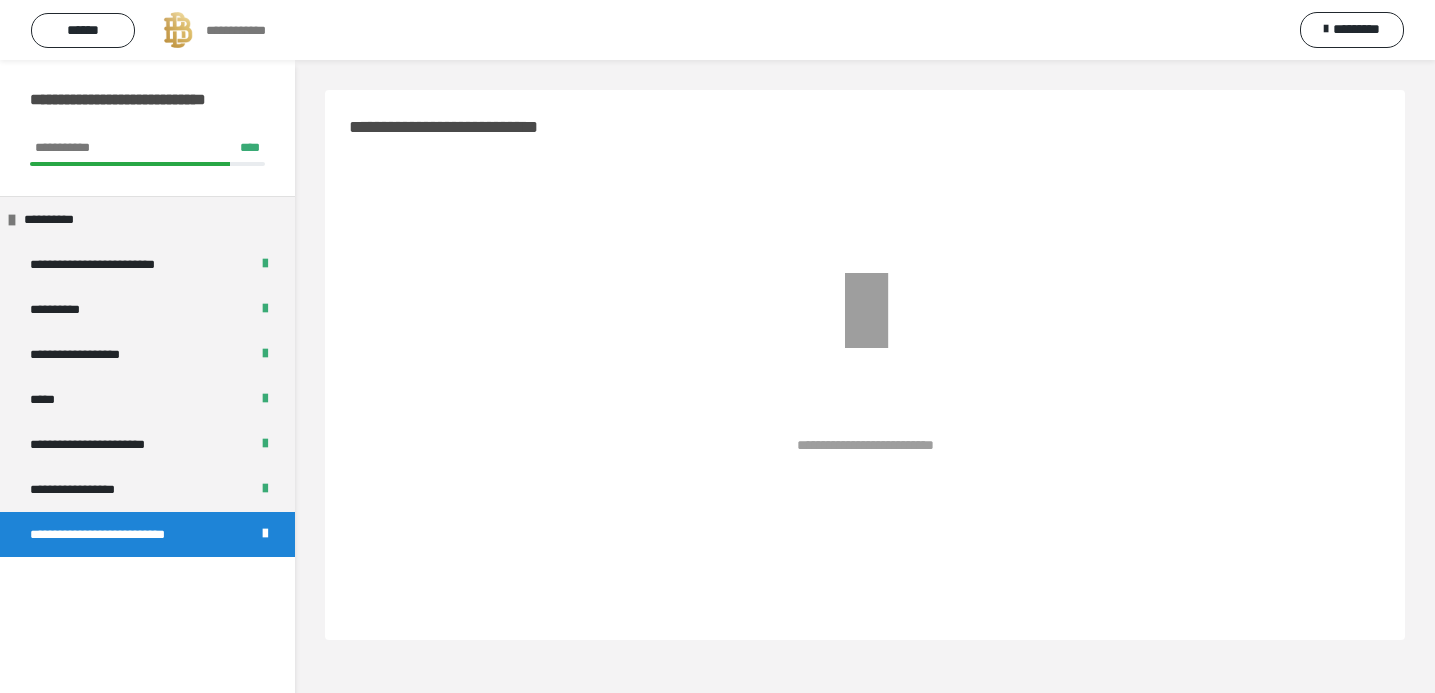 scroll, scrollTop: 0, scrollLeft: 0, axis: both 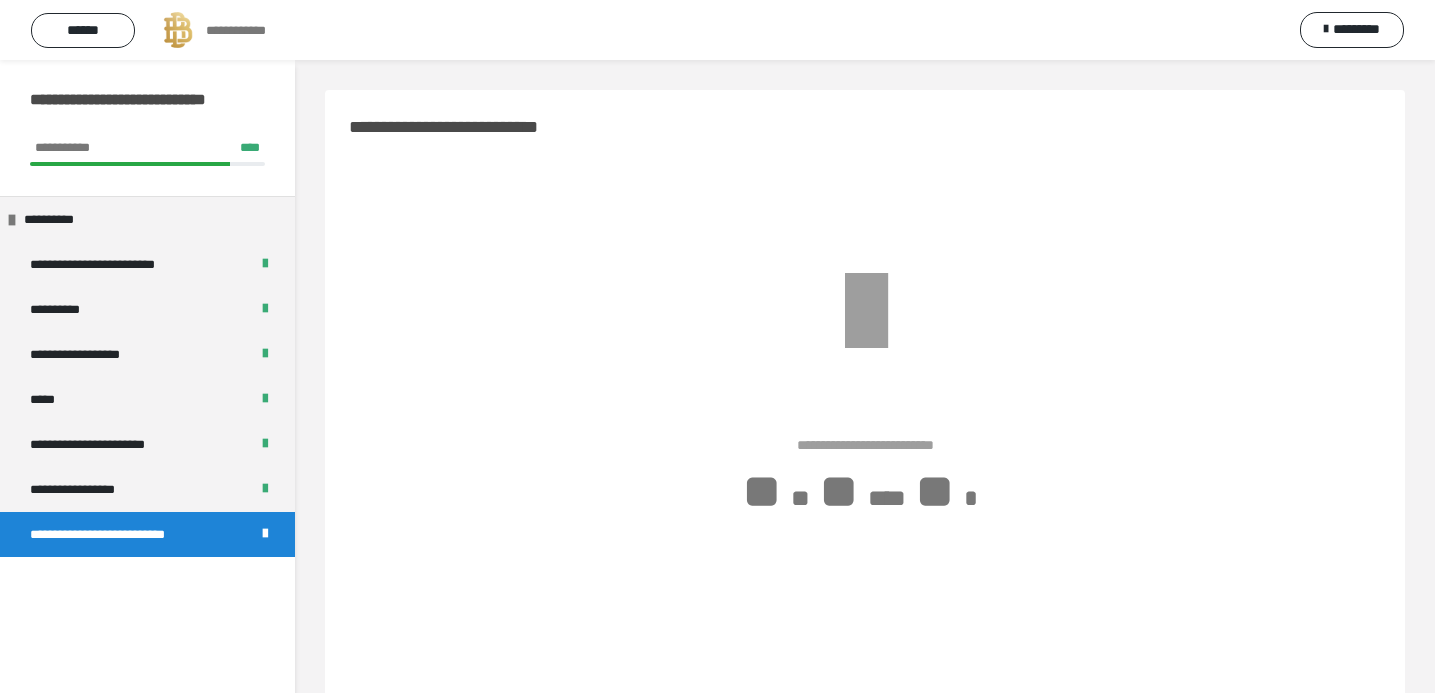 click at bounding box center [178, 30] 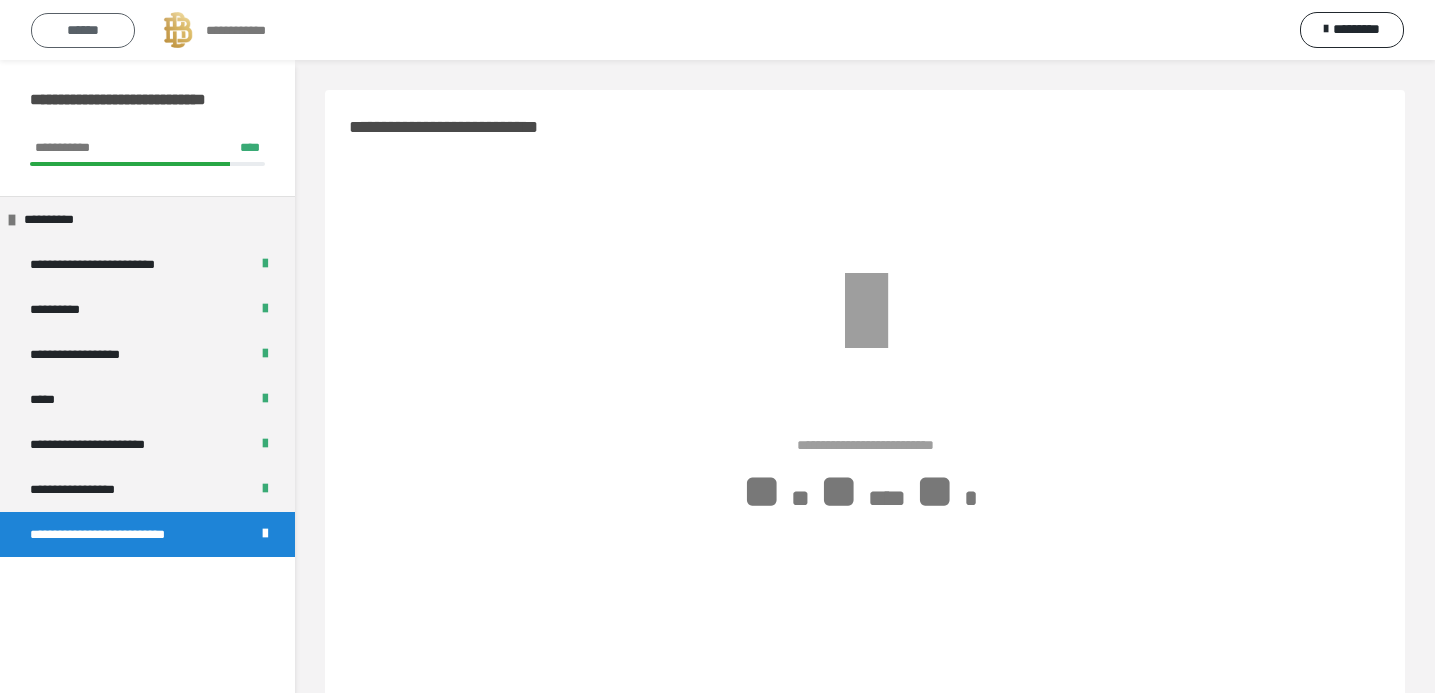 click on "******" at bounding box center [83, 30] 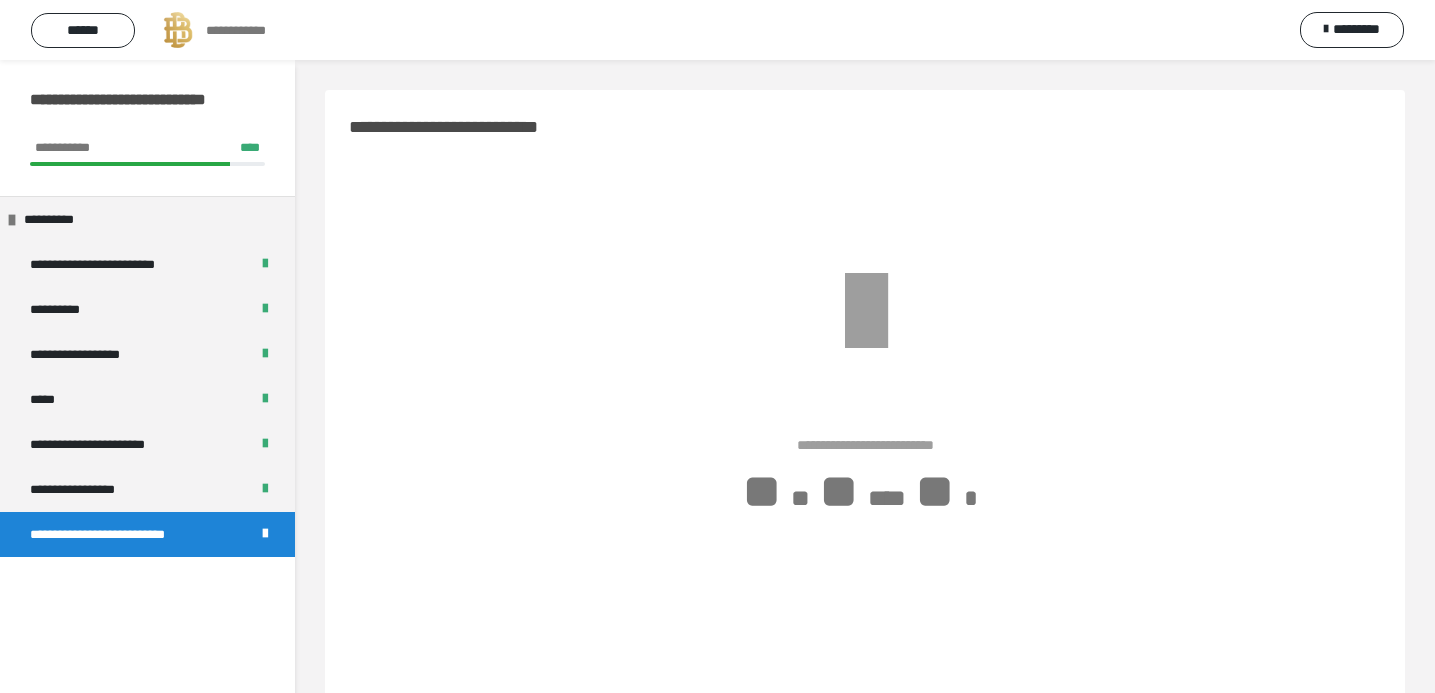click on "**********" at bounding box center [147, 128] 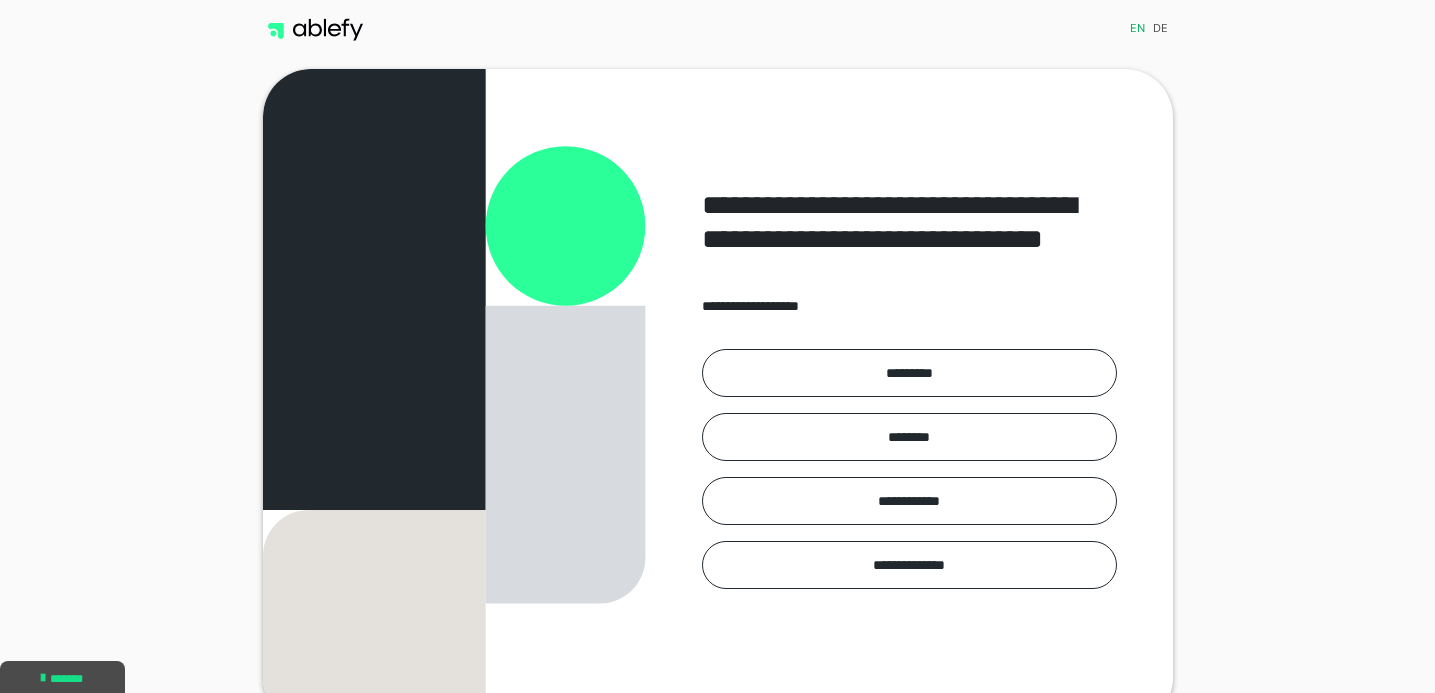 scroll, scrollTop: 0, scrollLeft: 0, axis: both 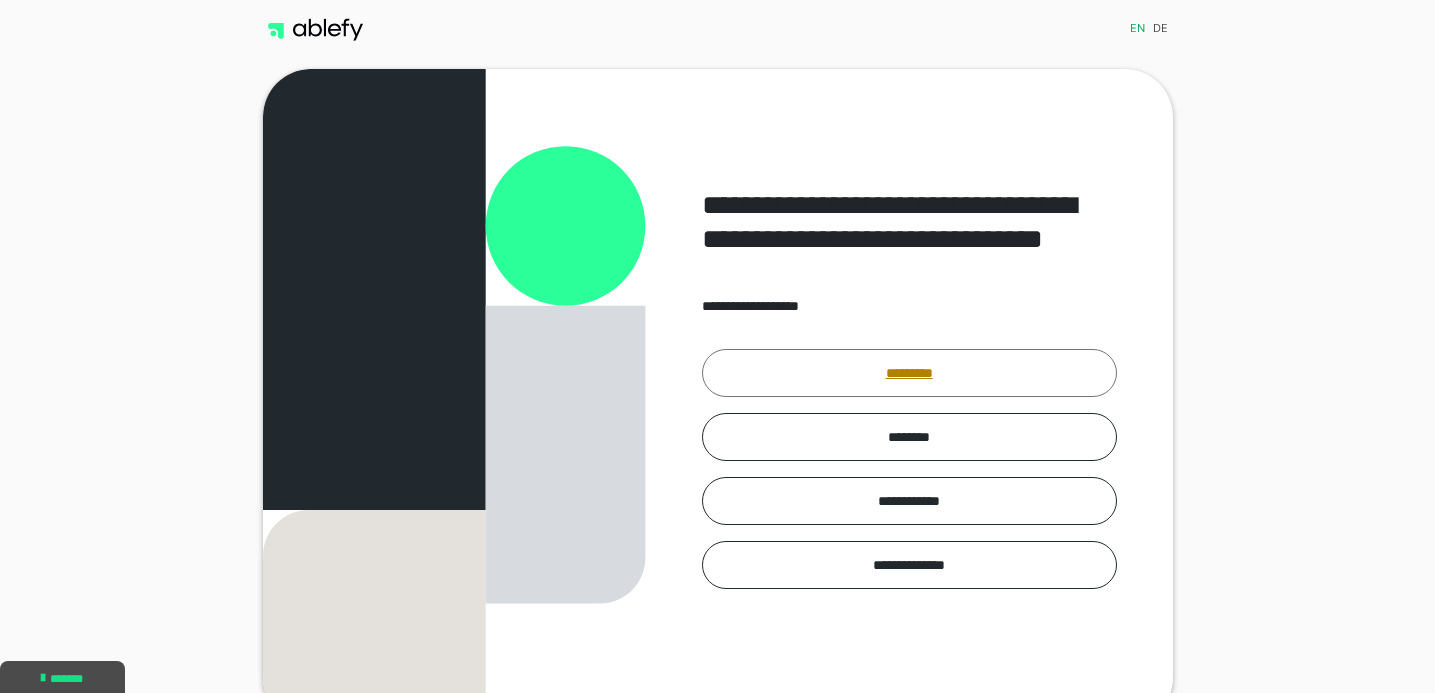 click on "*********" at bounding box center [909, 373] 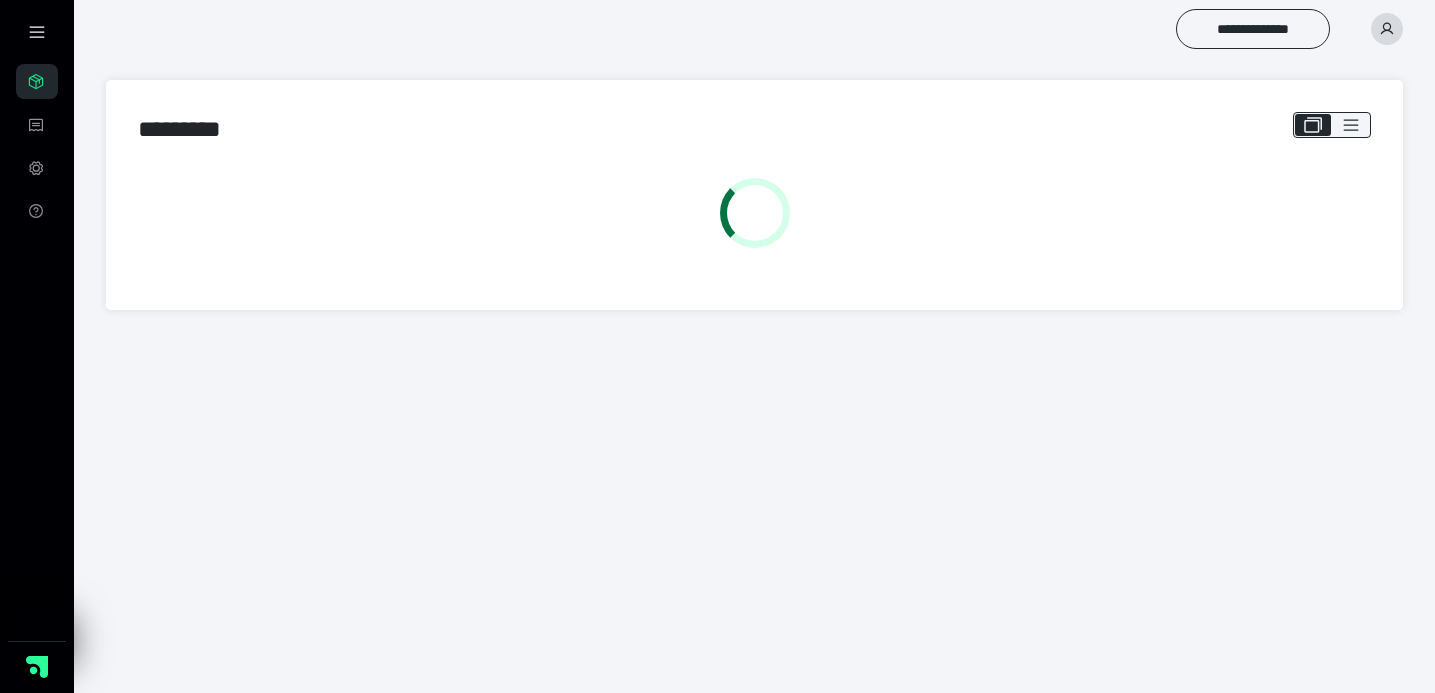 scroll, scrollTop: 0, scrollLeft: 0, axis: both 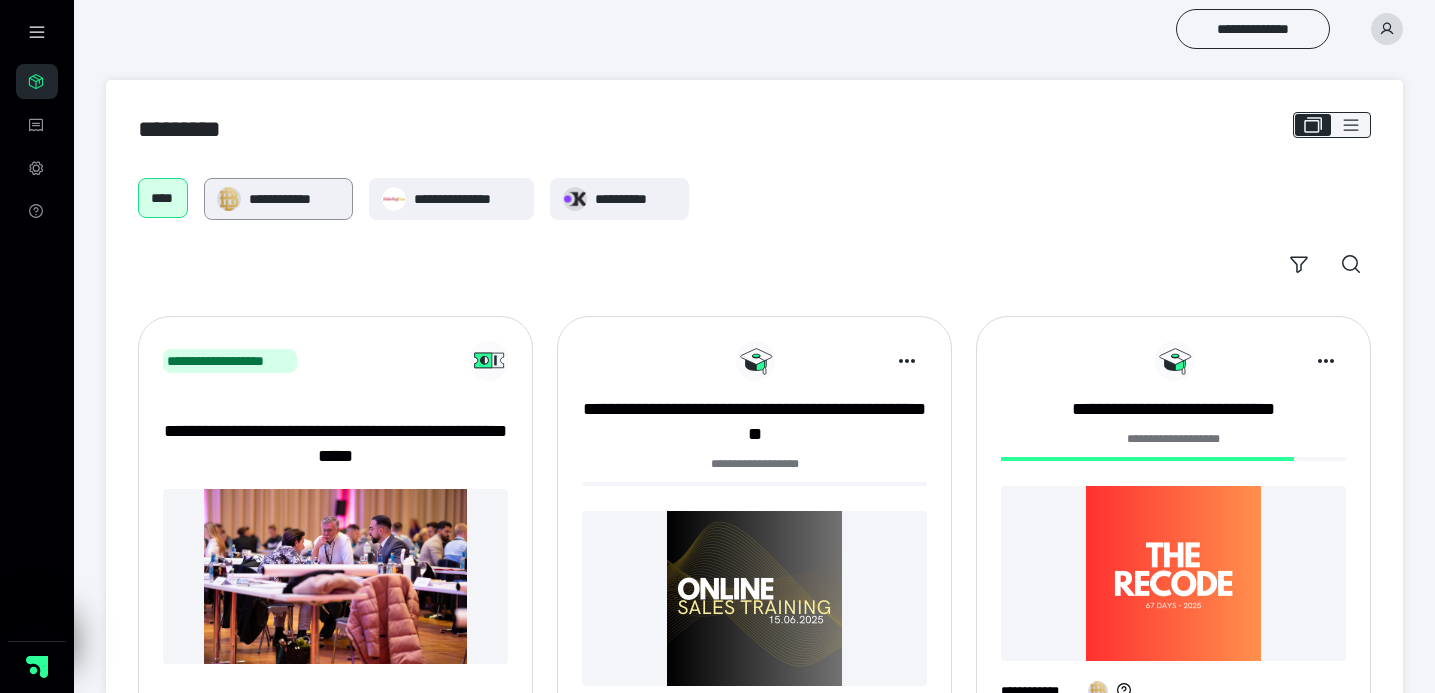 click on "**********" at bounding box center (294, 199) 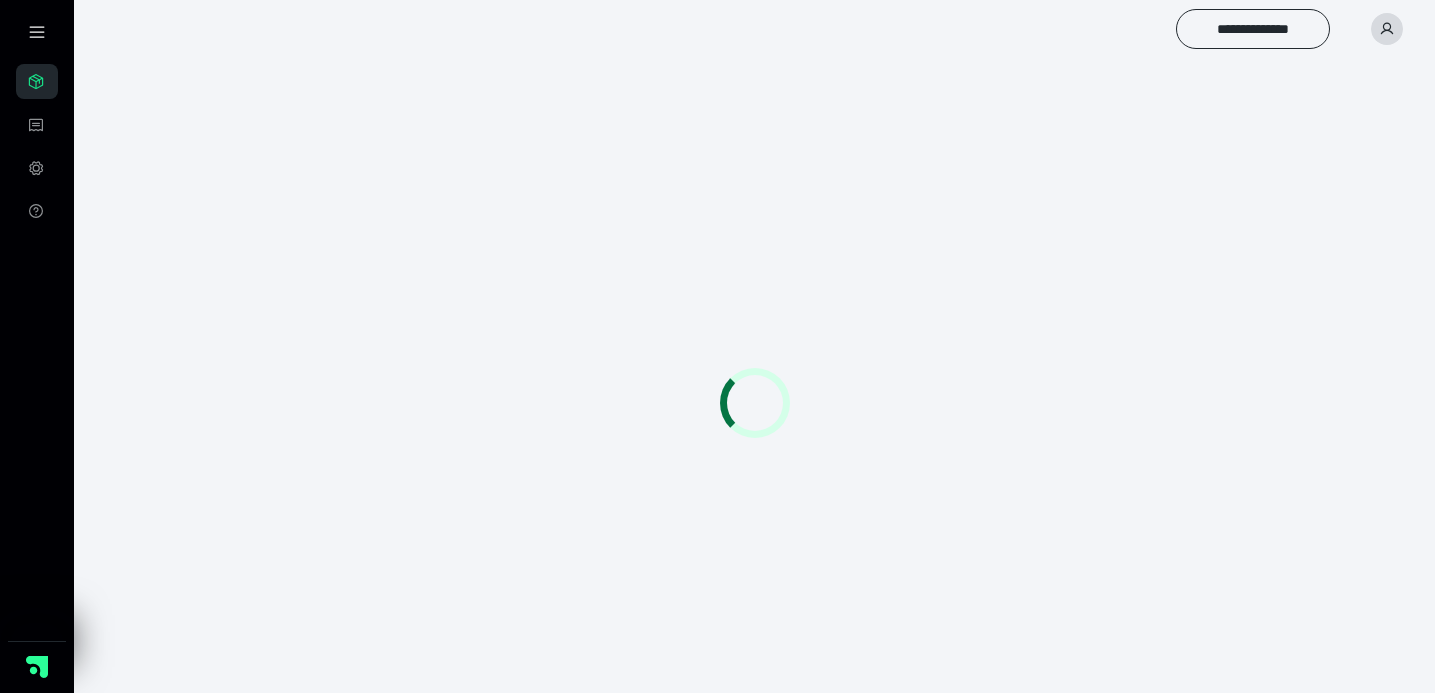 scroll, scrollTop: 0, scrollLeft: 0, axis: both 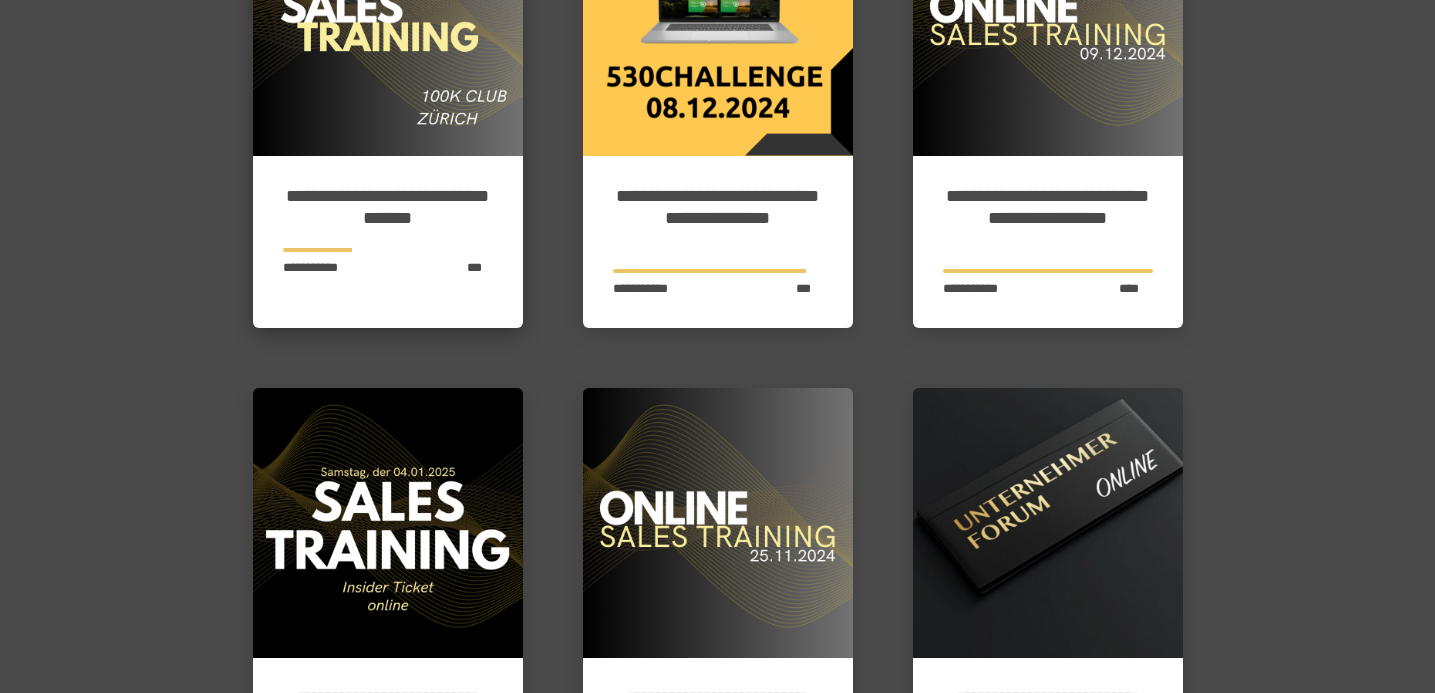 click on "**********" at bounding box center (388, 207) 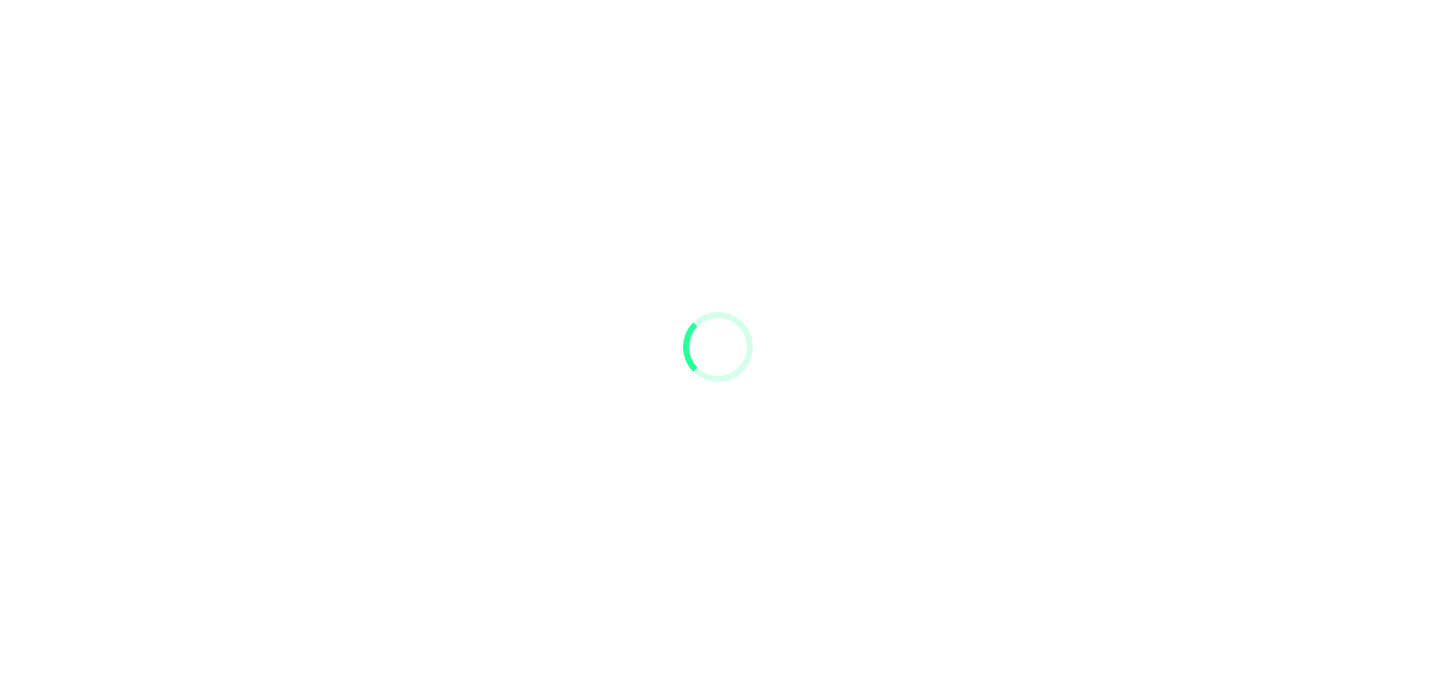 scroll, scrollTop: 0, scrollLeft: 0, axis: both 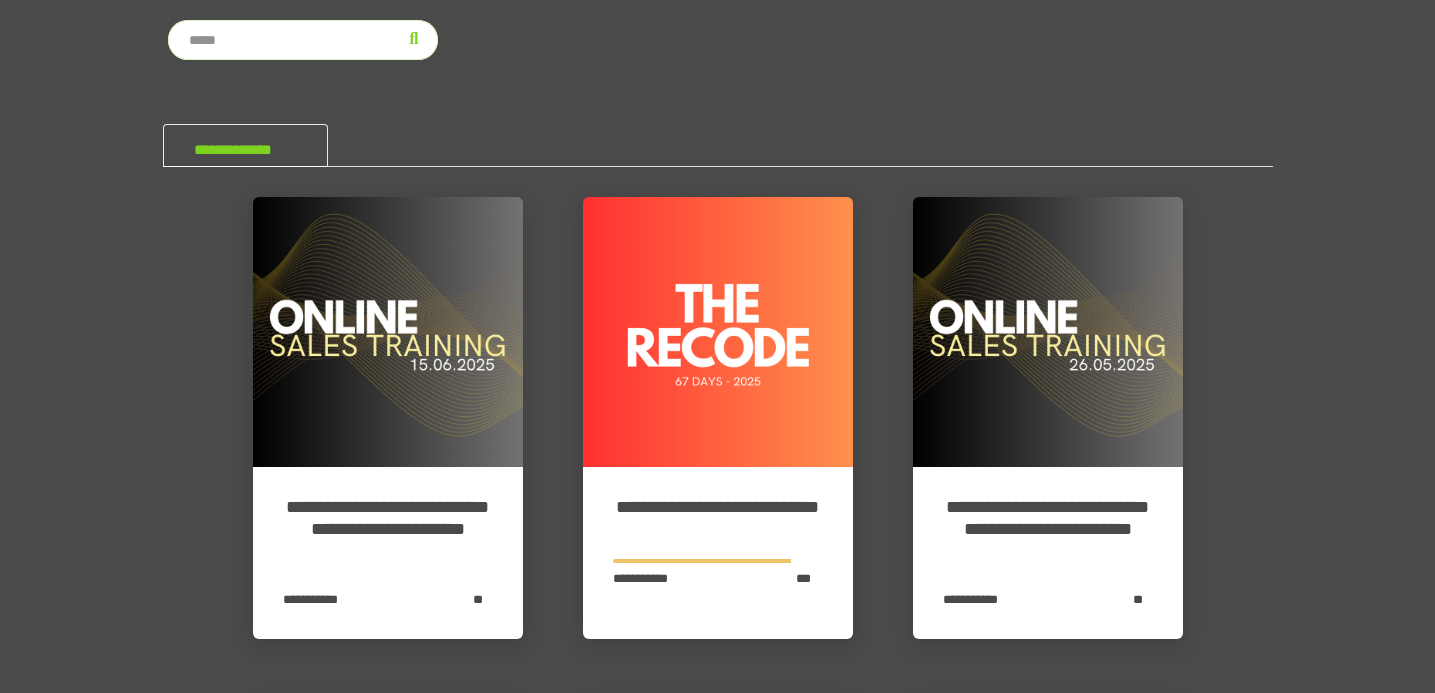 click on "**********" at bounding box center (717, 3818) 